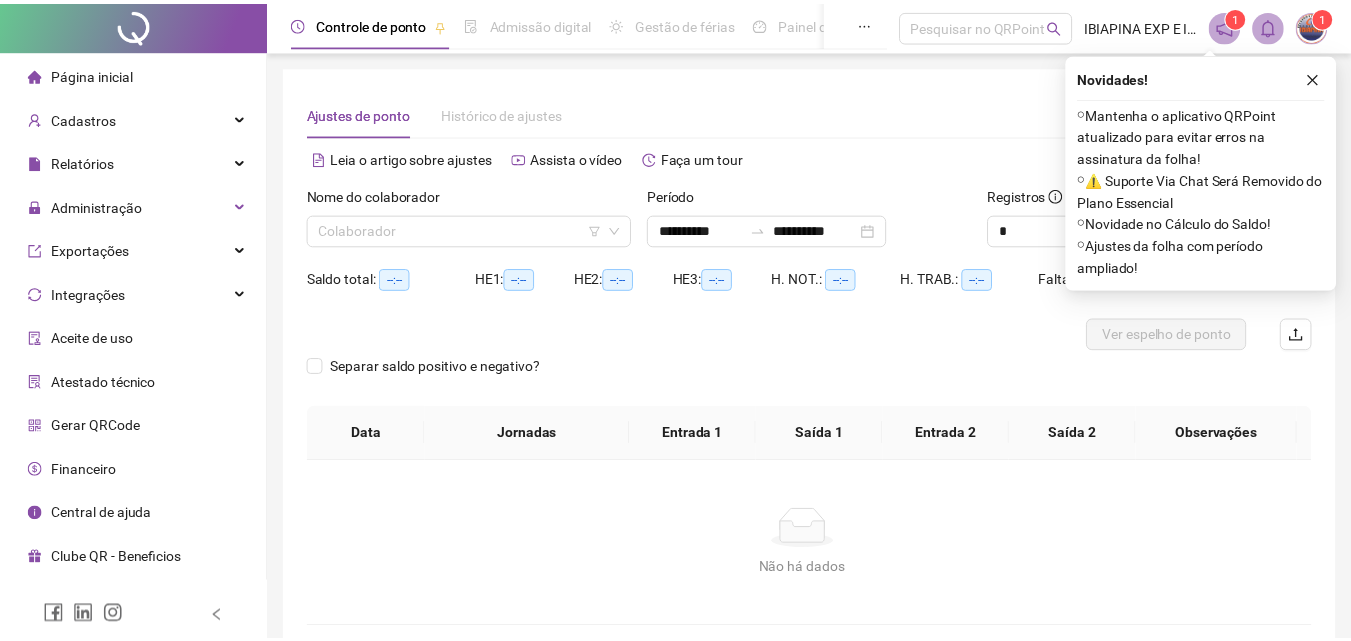 scroll, scrollTop: 0, scrollLeft: 0, axis: both 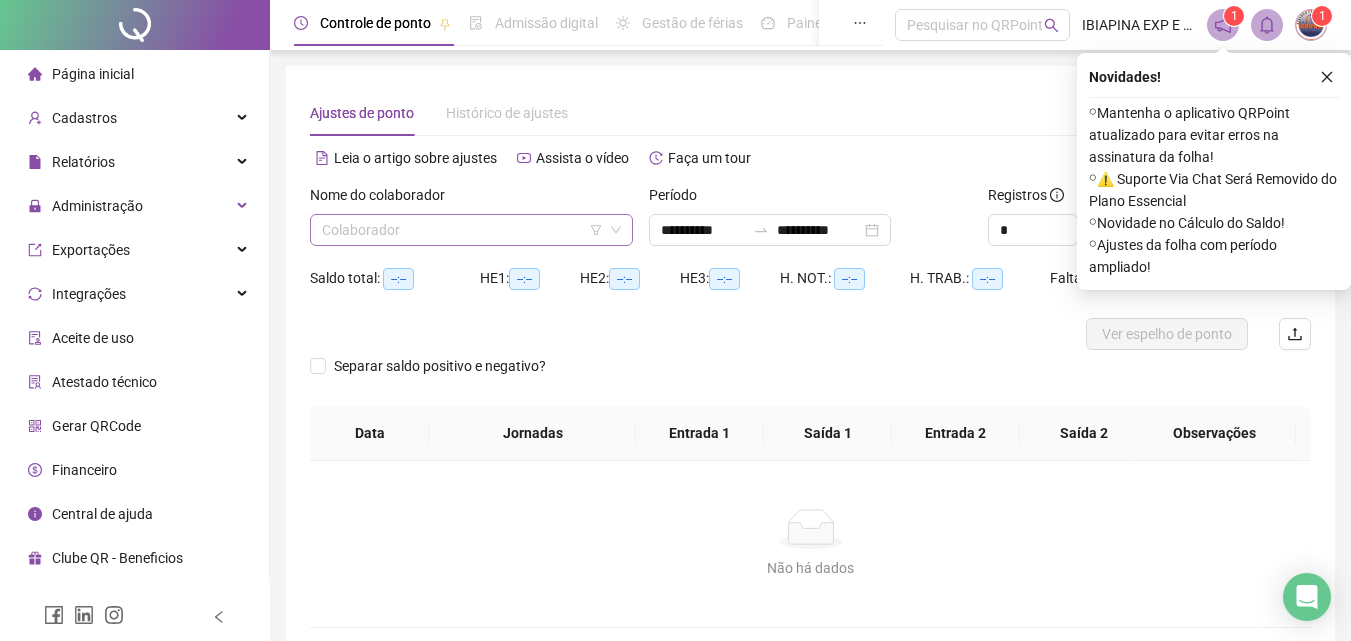 click on "Colaborador" at bounding box center (471, 230) 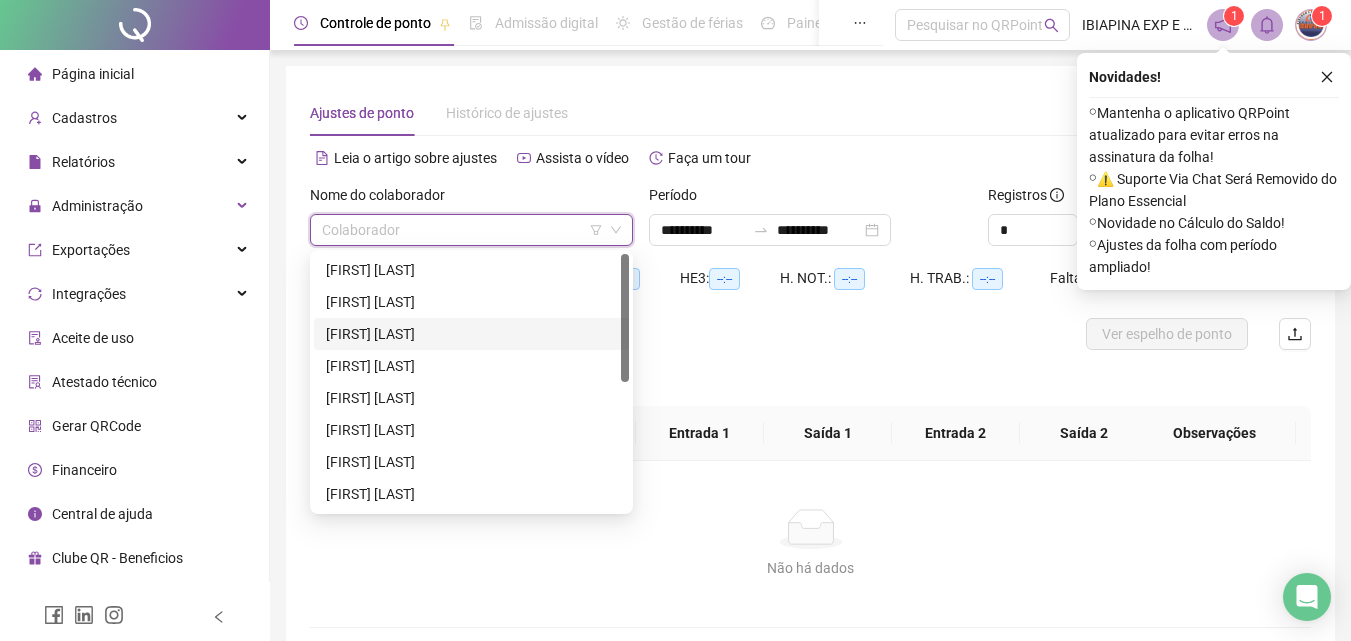 click on "[FIRST] [LAST]" at bounding box center [471, 334] 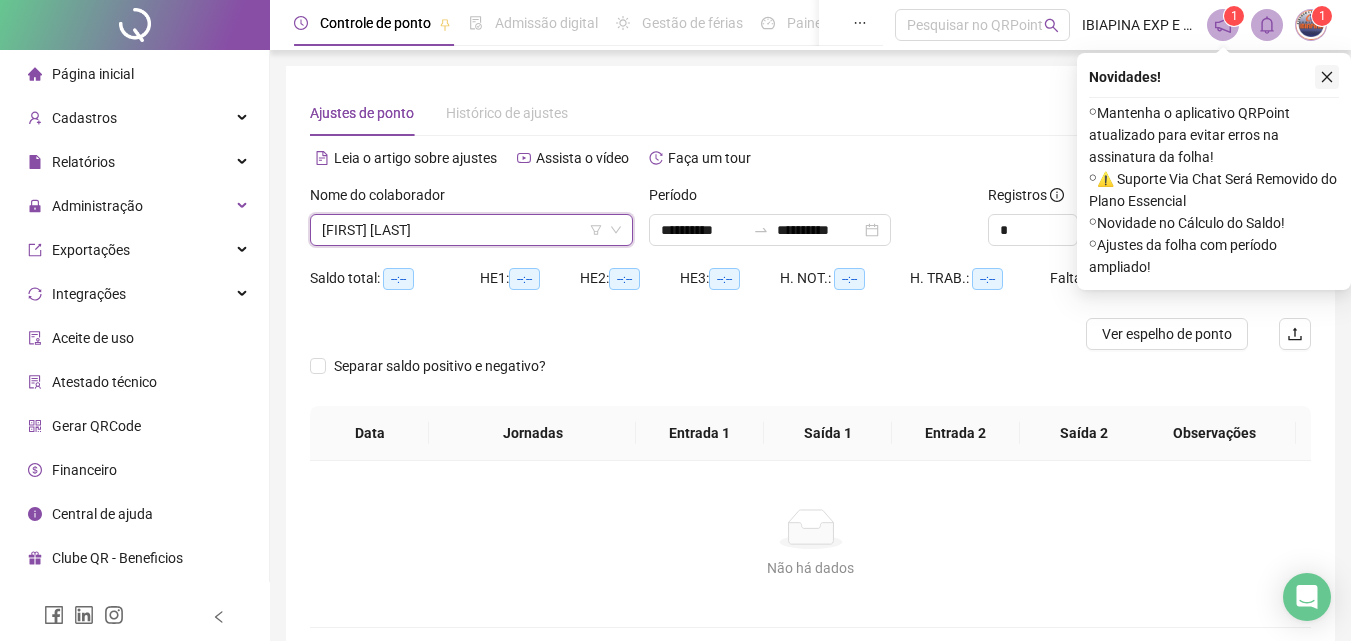 click 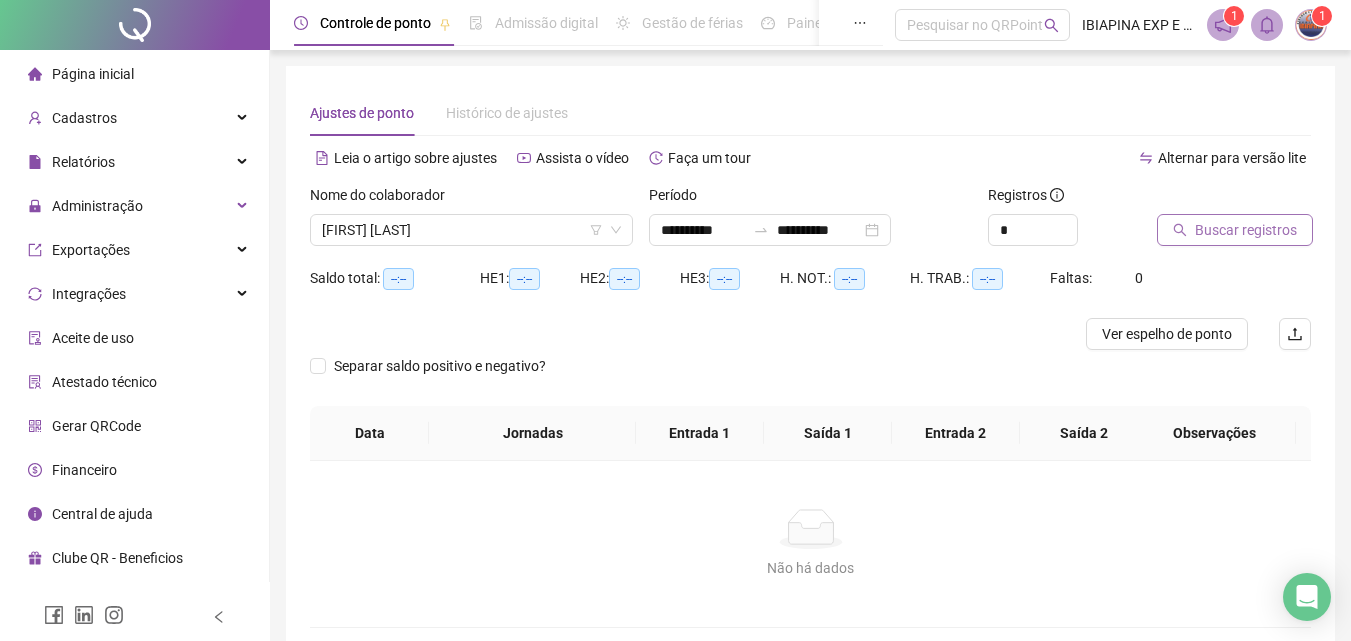 click on "Buscar registros" at bounding box center (1246, 230) 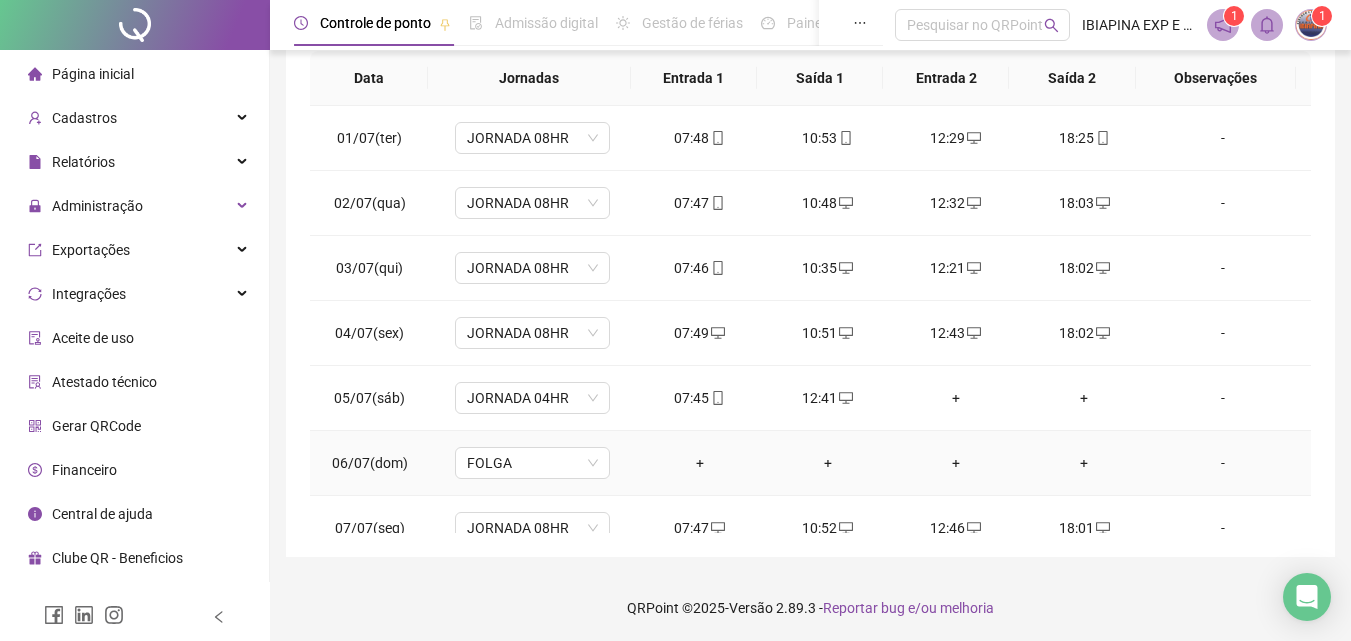 scroll, scrollTop: 357, scrollLeft: 0, axis: vertical 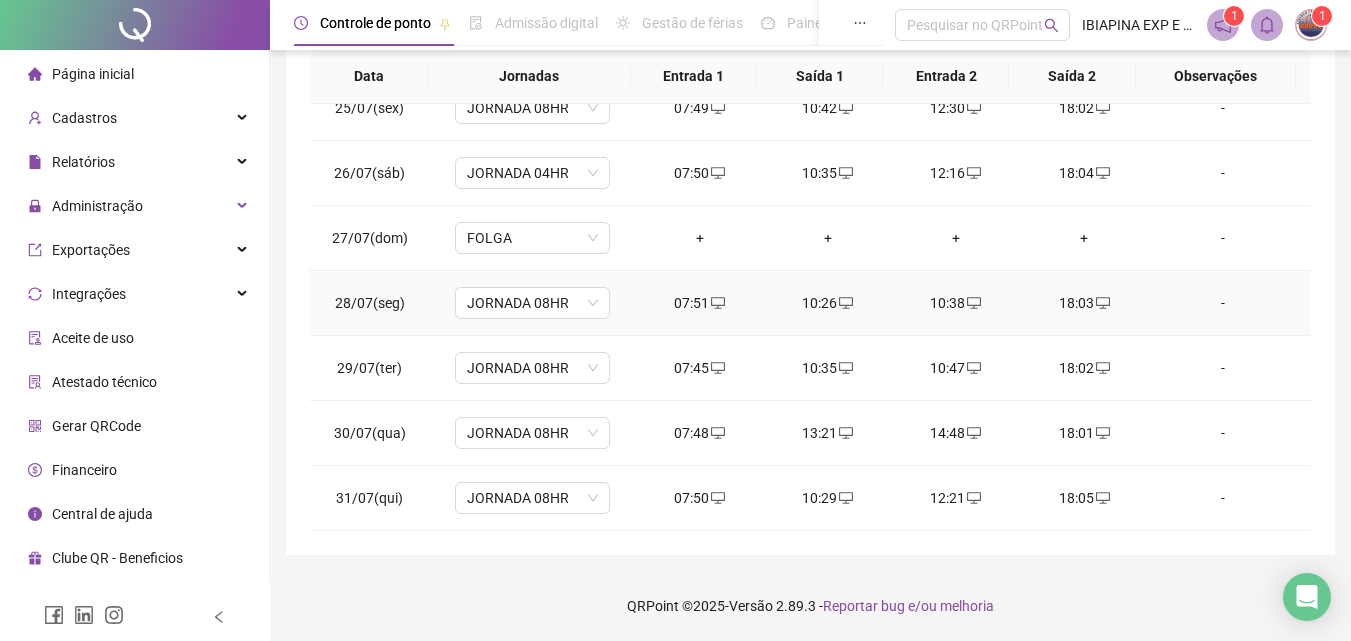 click on "10:38" at bounding box center (956, 303) 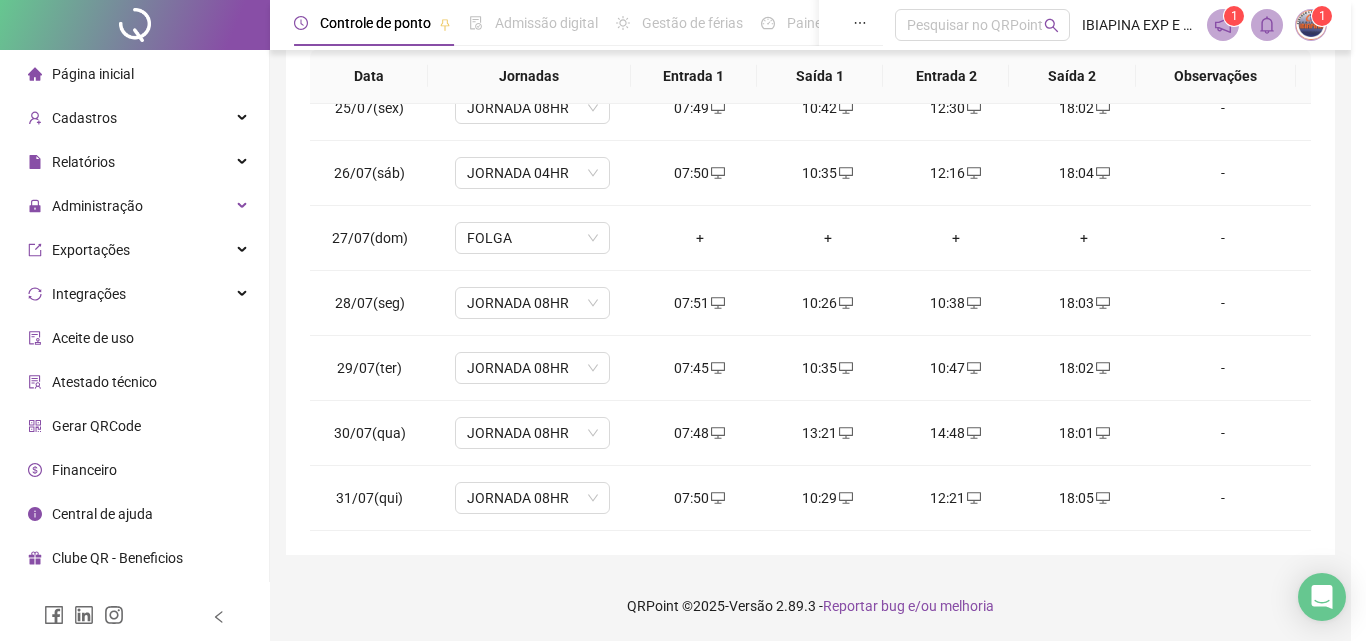 type on "**********" 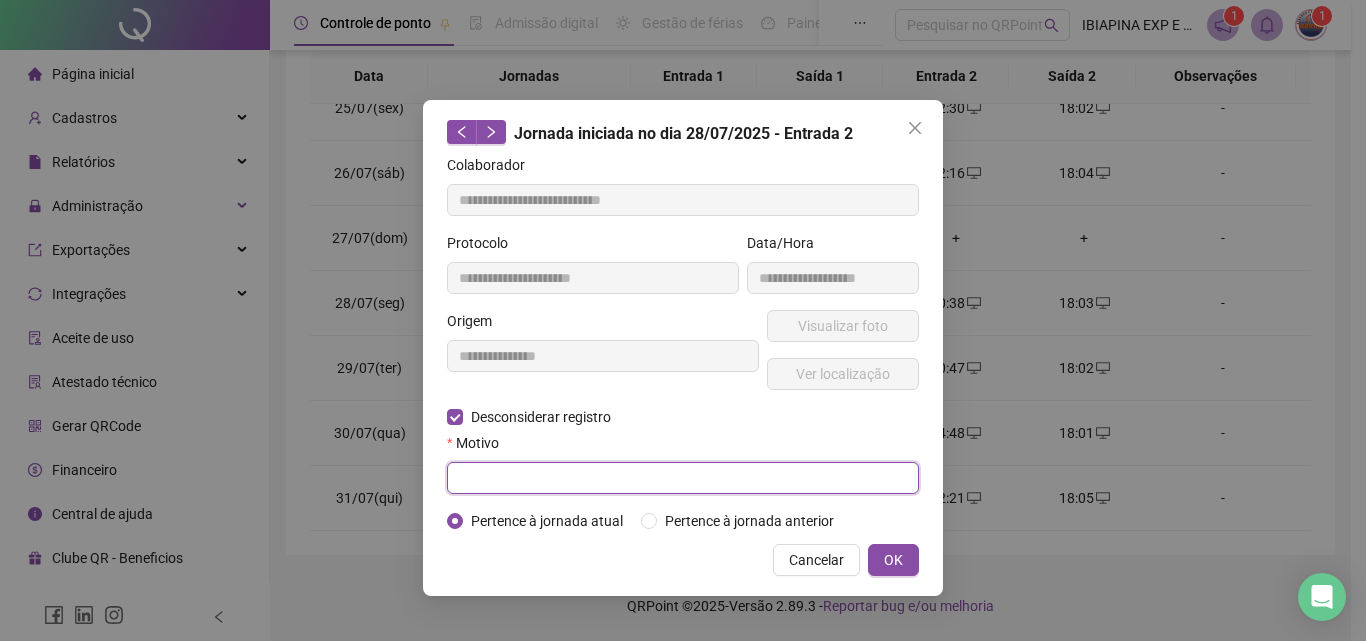 click at bounding box center [683, 478] 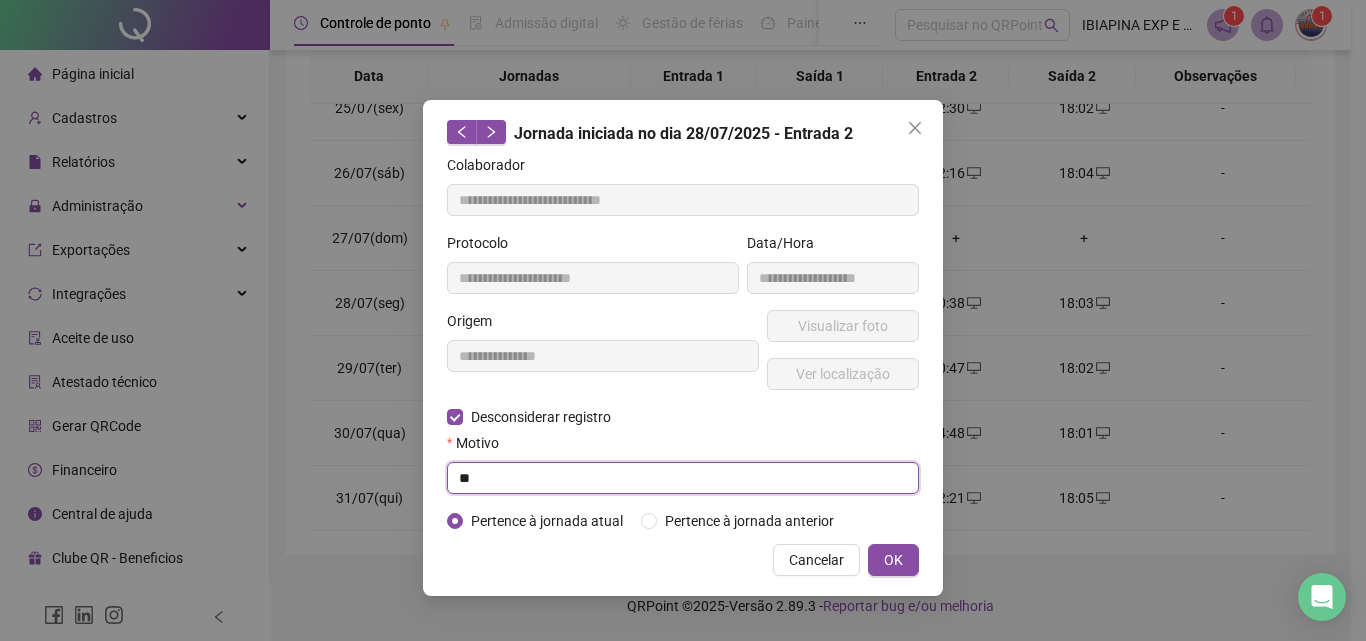type on "*" 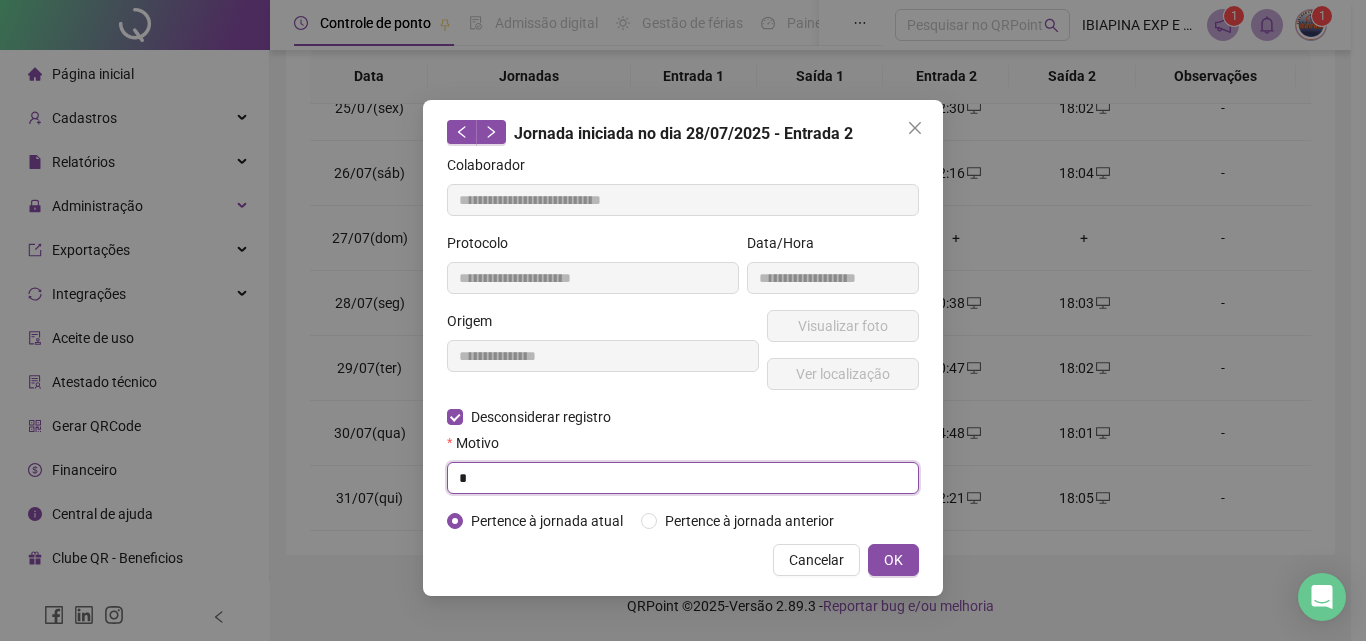 type 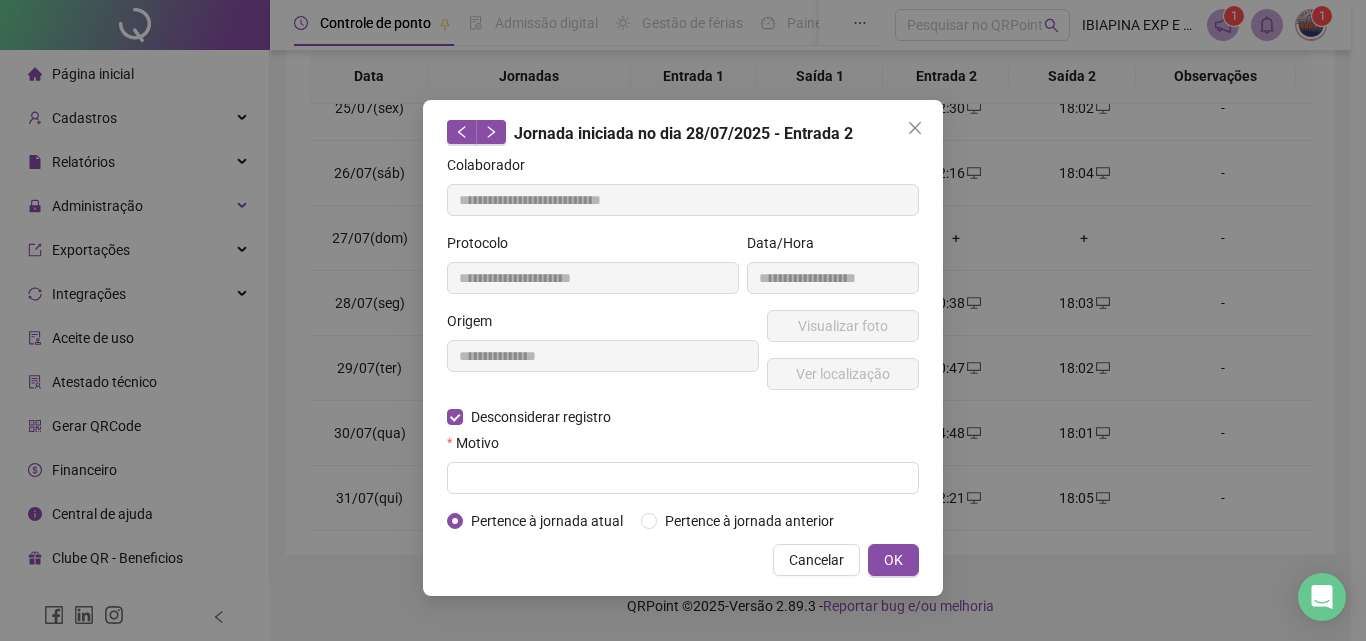 click on "Cancelar" at bounding box center [816, 560] 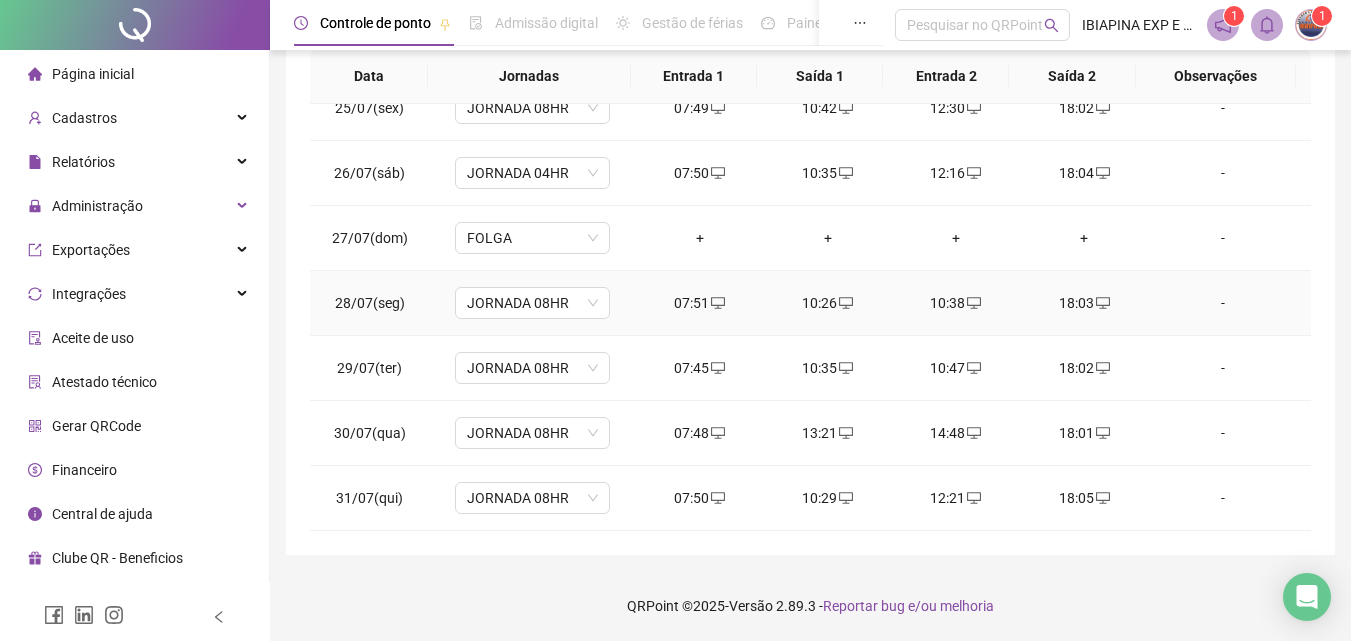 click on "10:26" at bounding box center (828, 303) 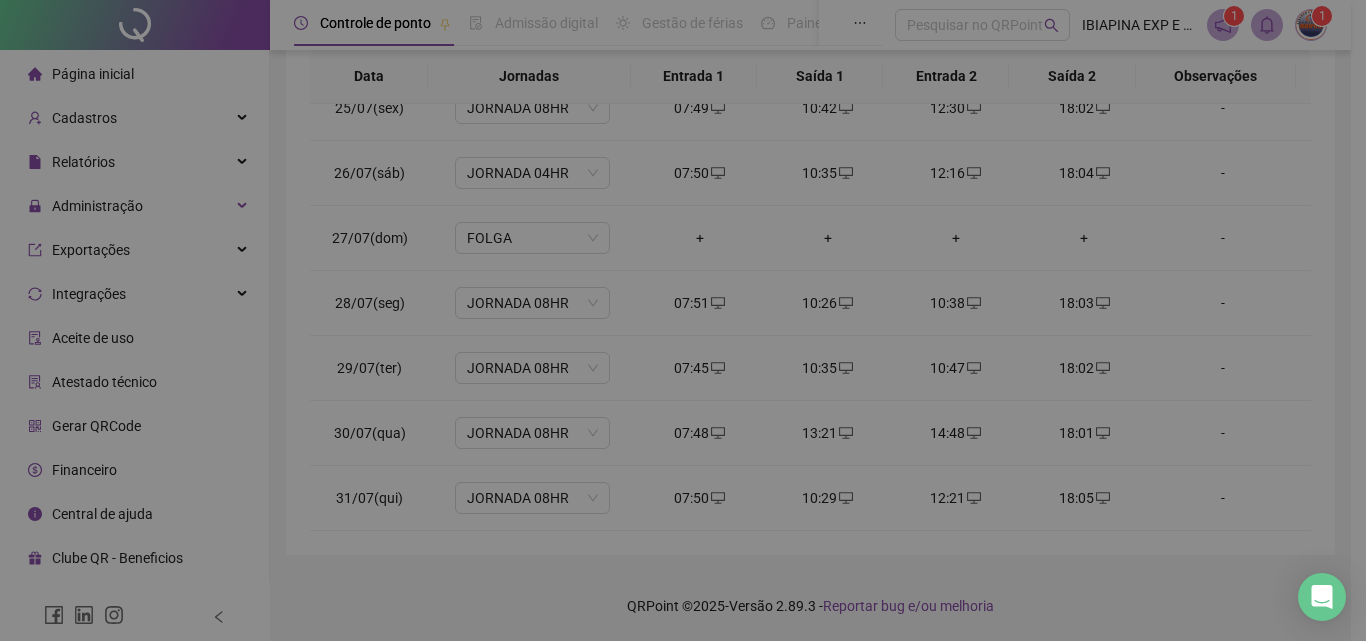type on "**********" 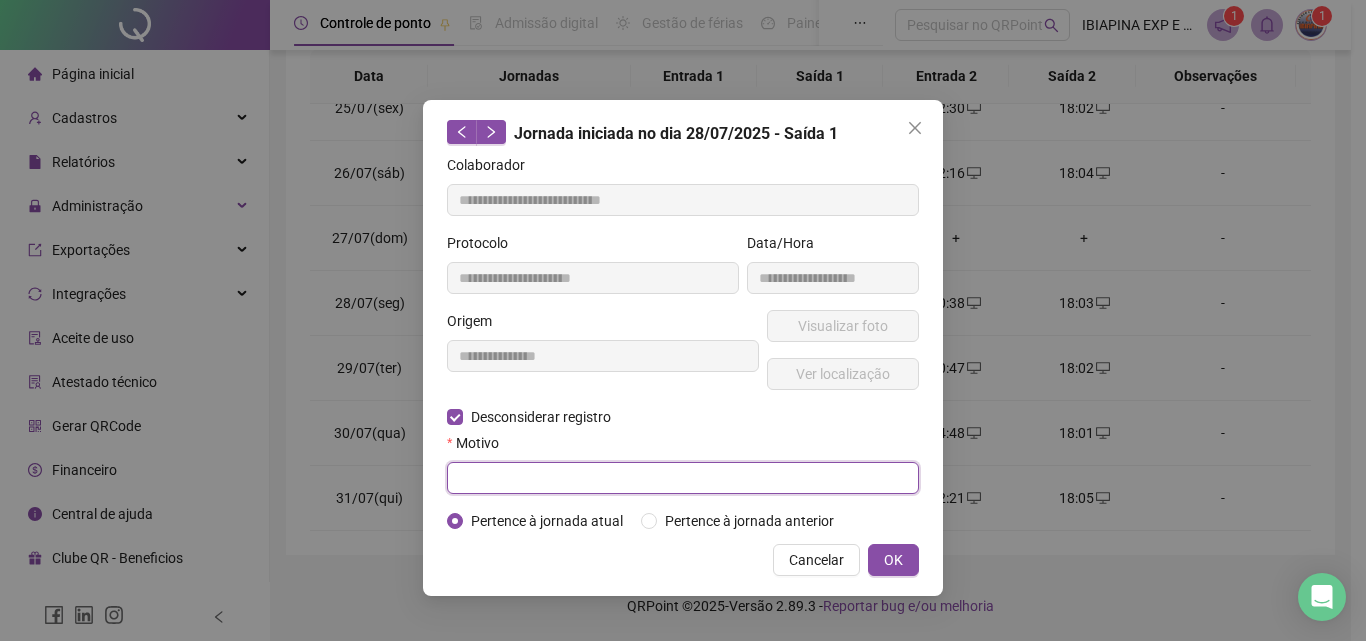 click at bounding box center [683, 478] 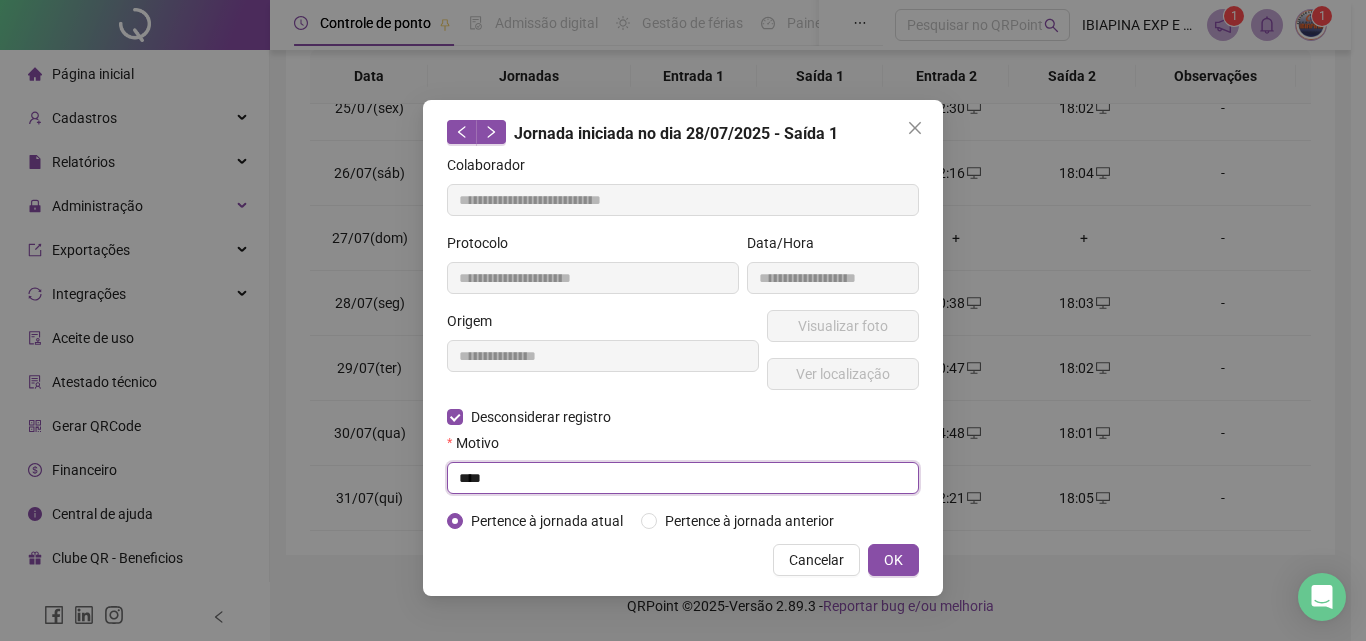 type on "****" 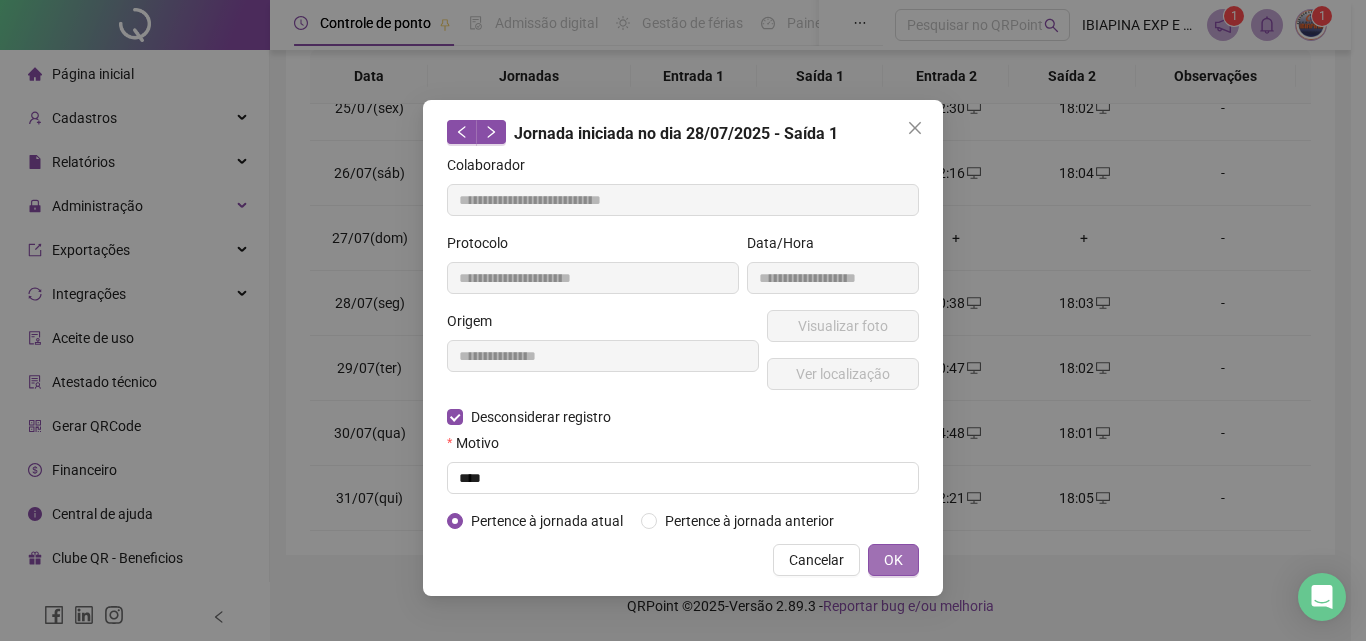 click on "OK" at bounding box center [893, 560] 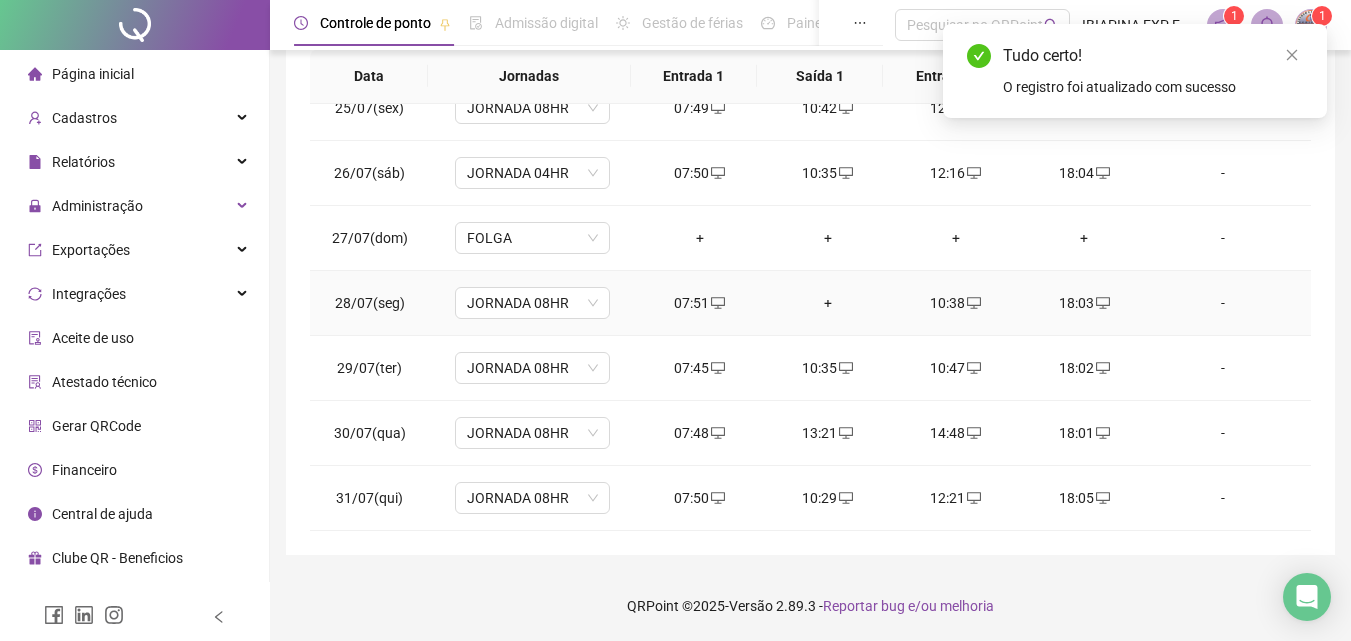 click on "+" at bounding box center [828, 303] 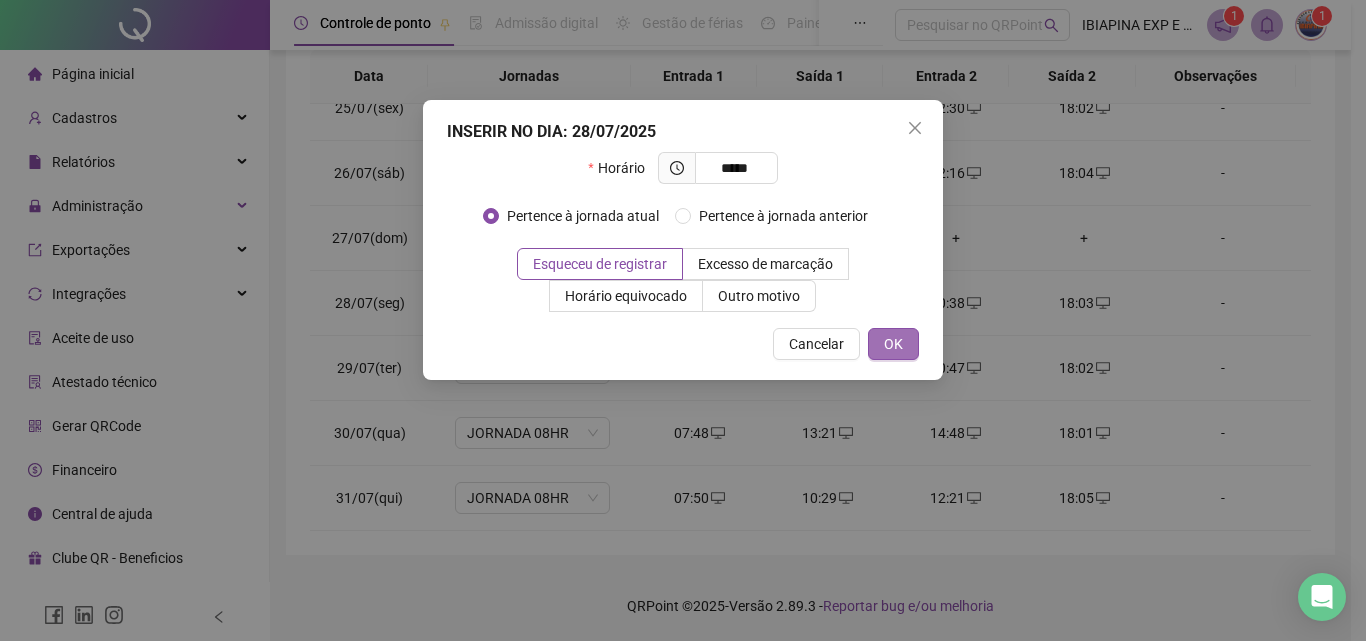 type on "*****" 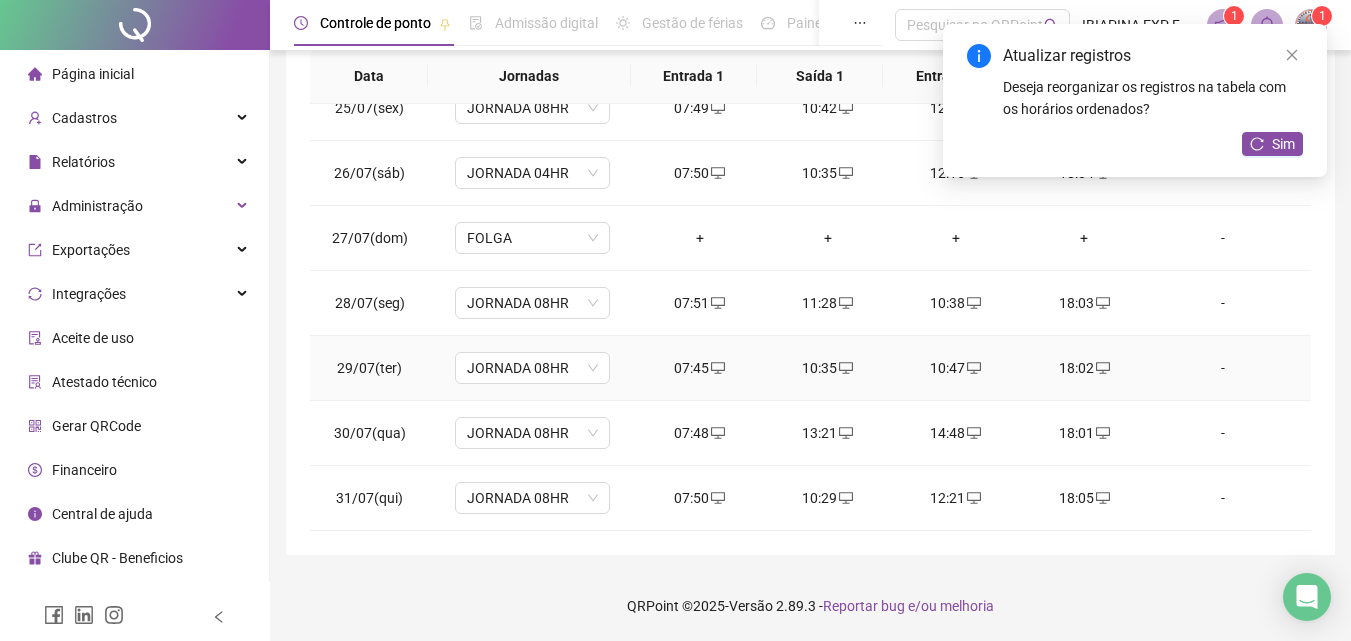 click on "10:35" at bounding box center [828, 368] 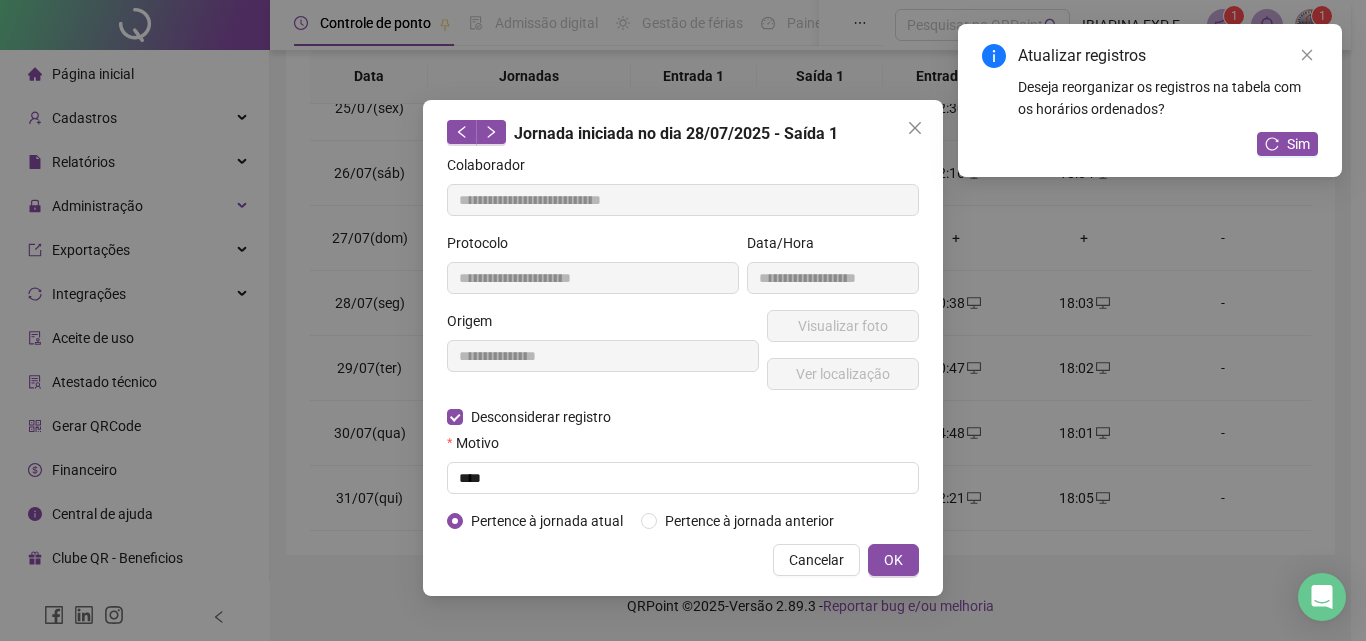 type on "**********" 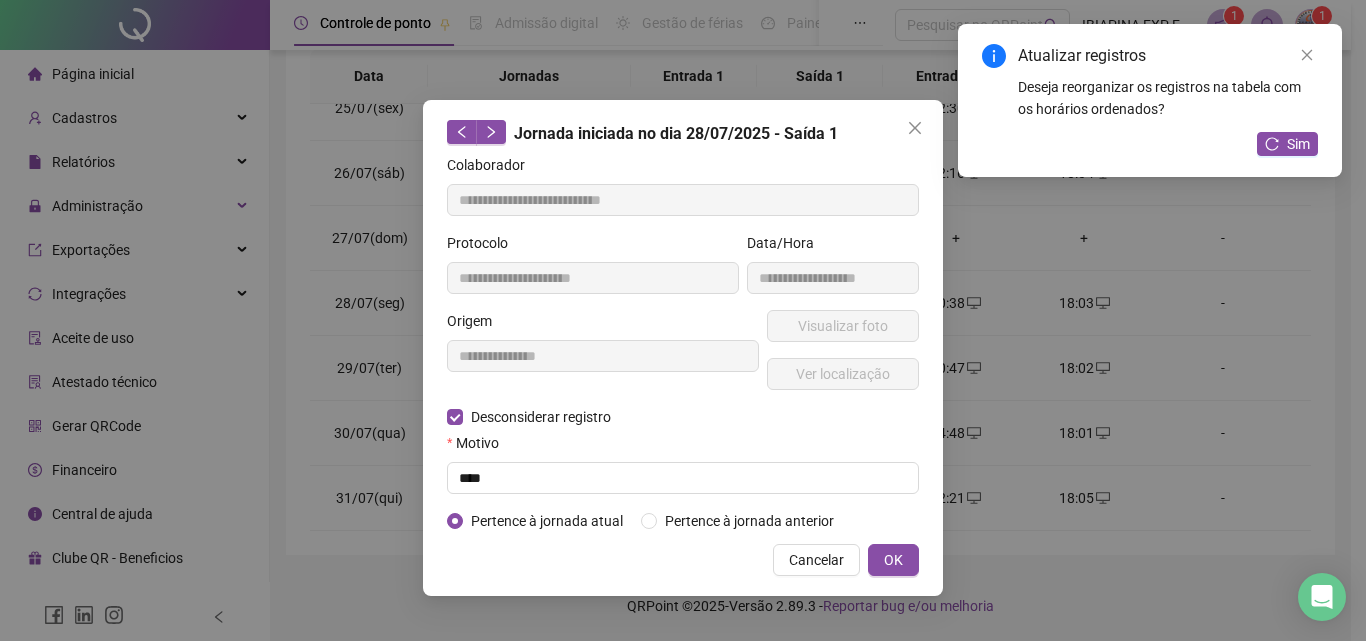 type on "**********" 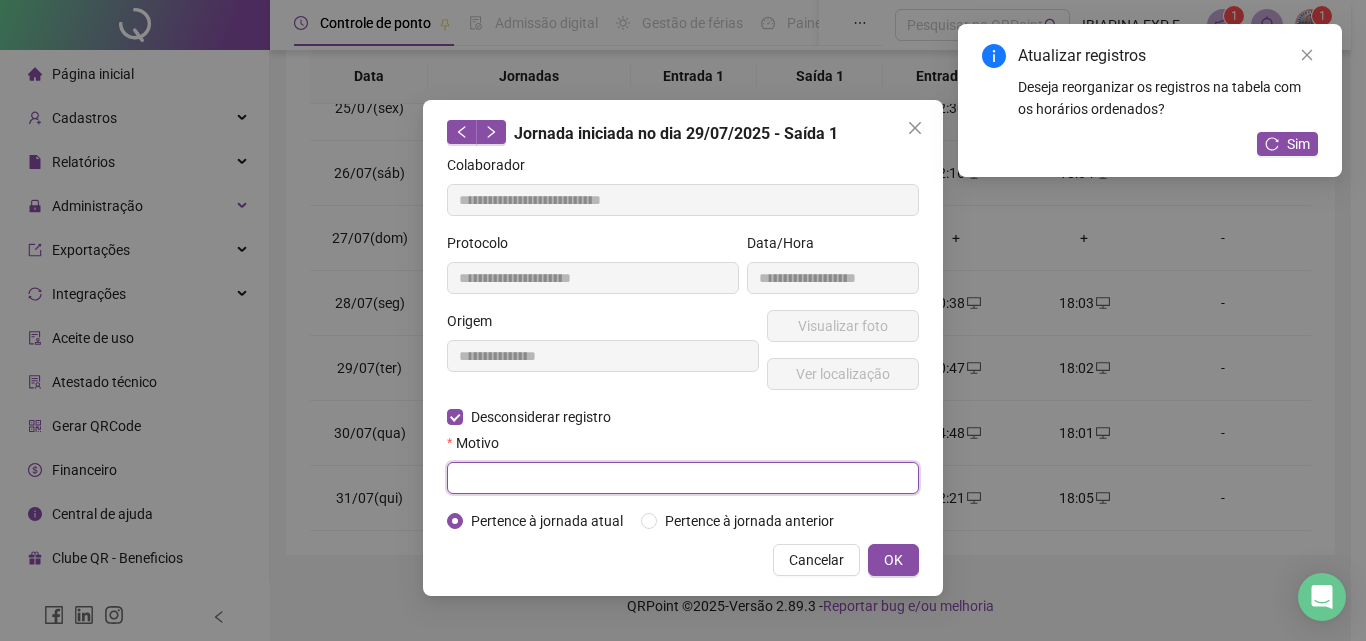 click at bounding box center [683, 478] 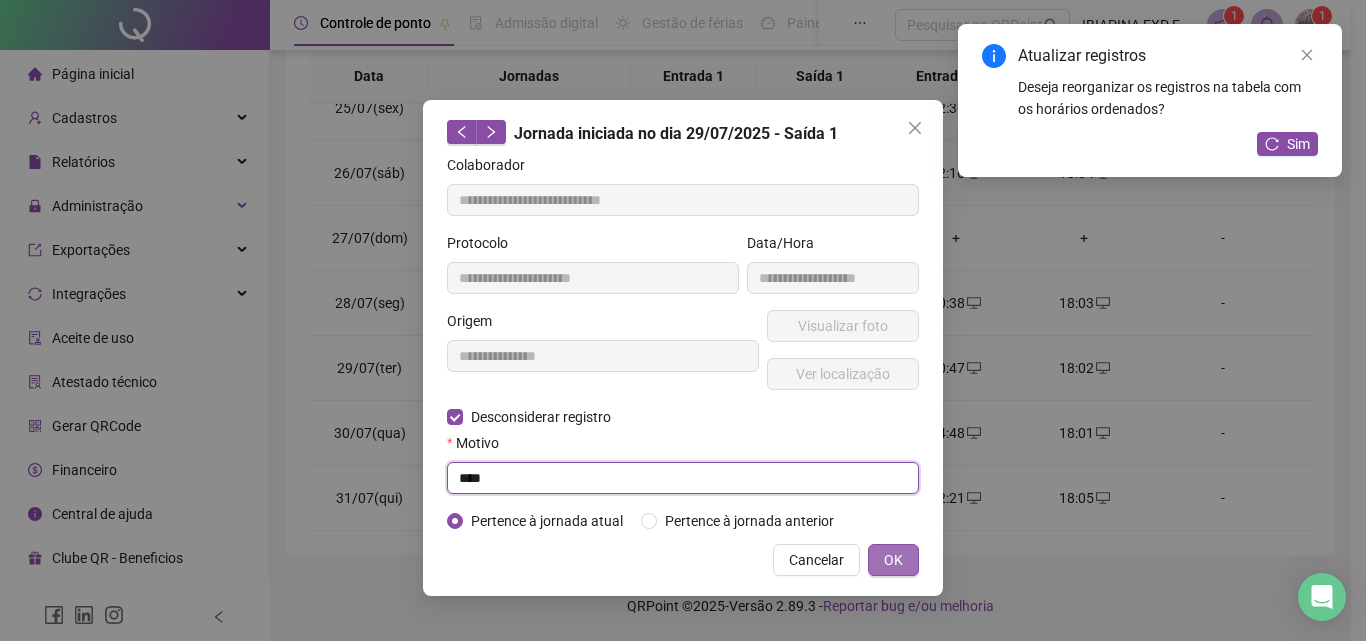 type on "****" 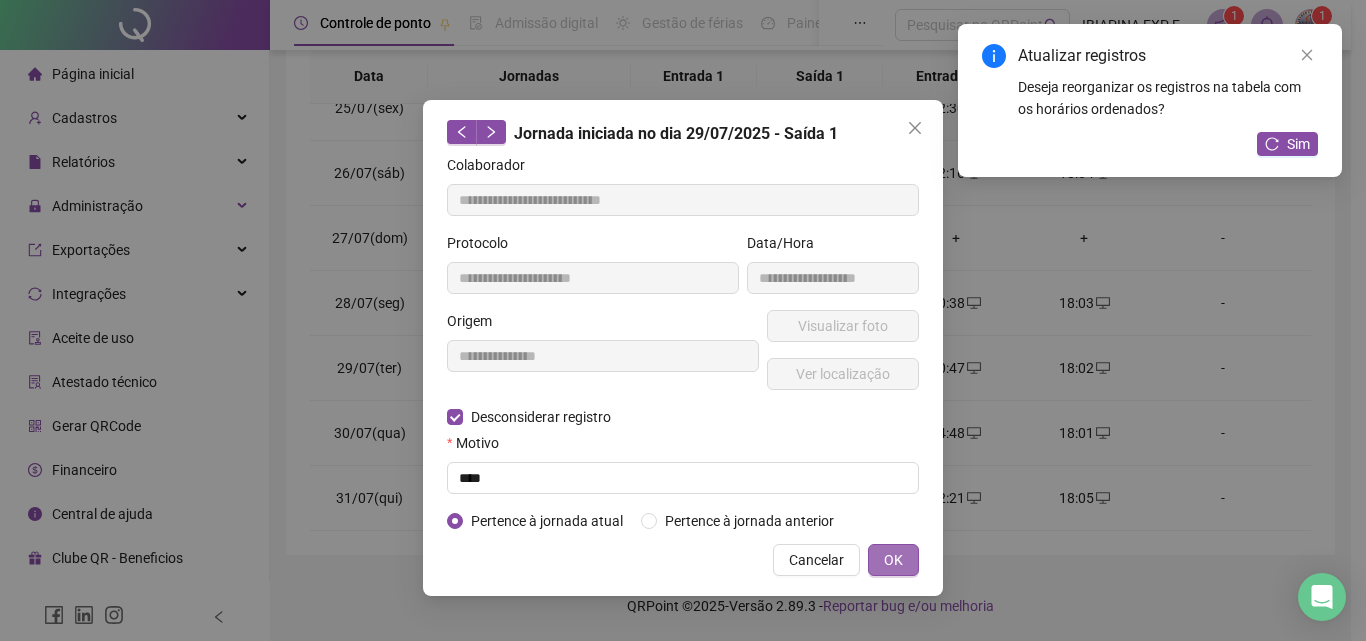 click on "OK" at bounding box center [893, 560] 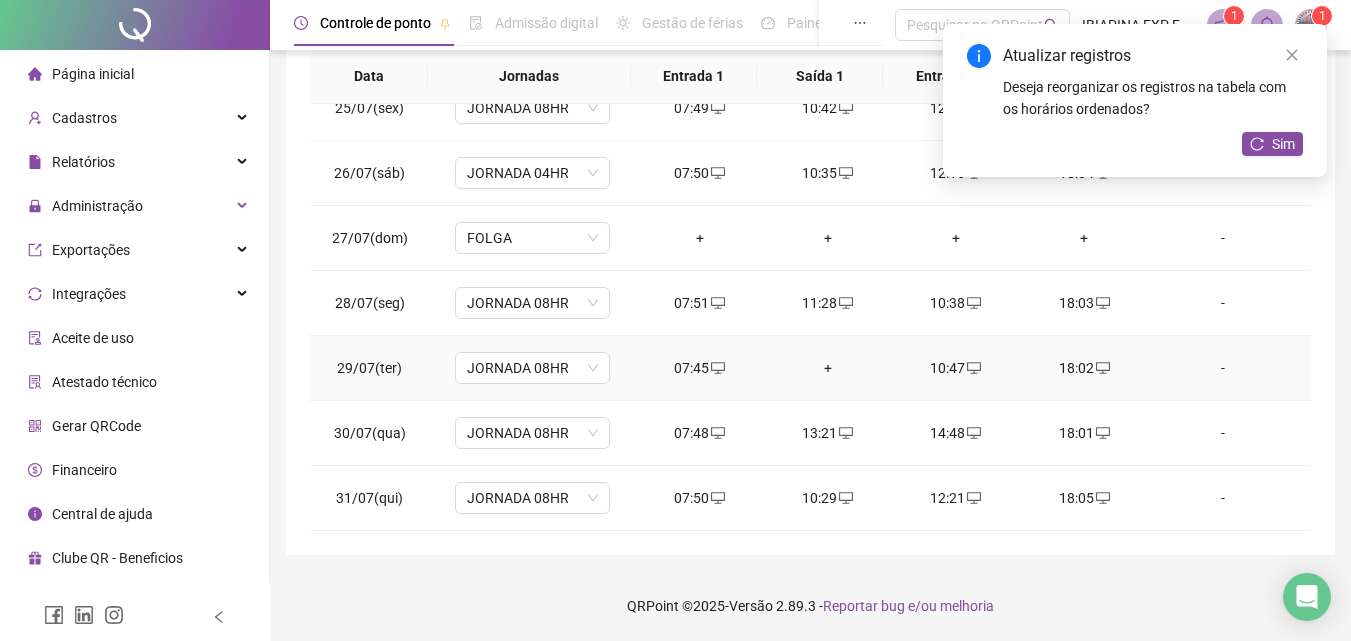 click on "+" at bounding box center [828, 368] 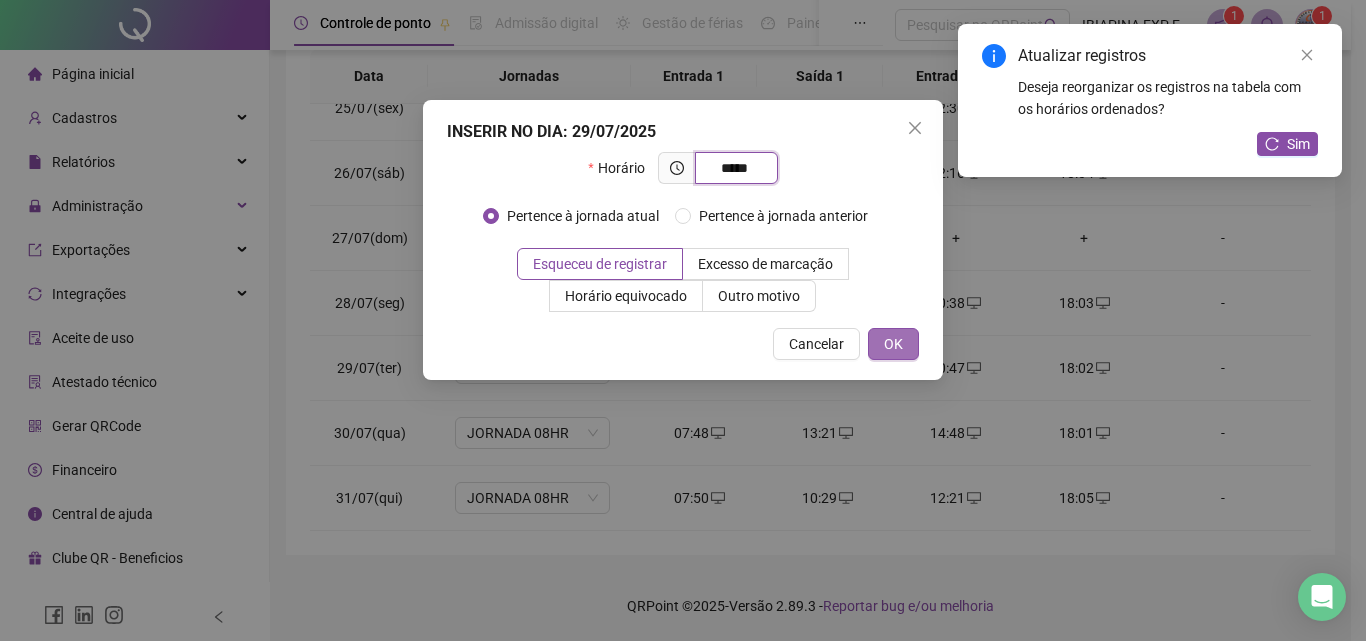 type on "*****" 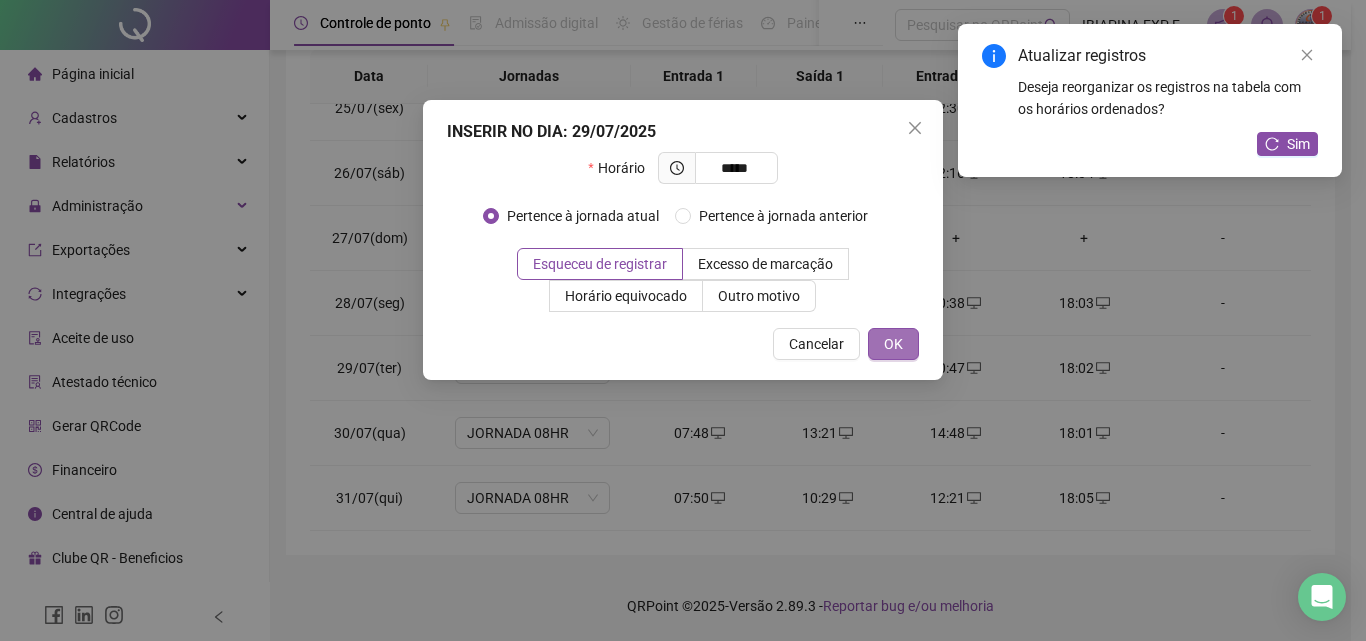 click on "OK" at bounding box center [893, 344] 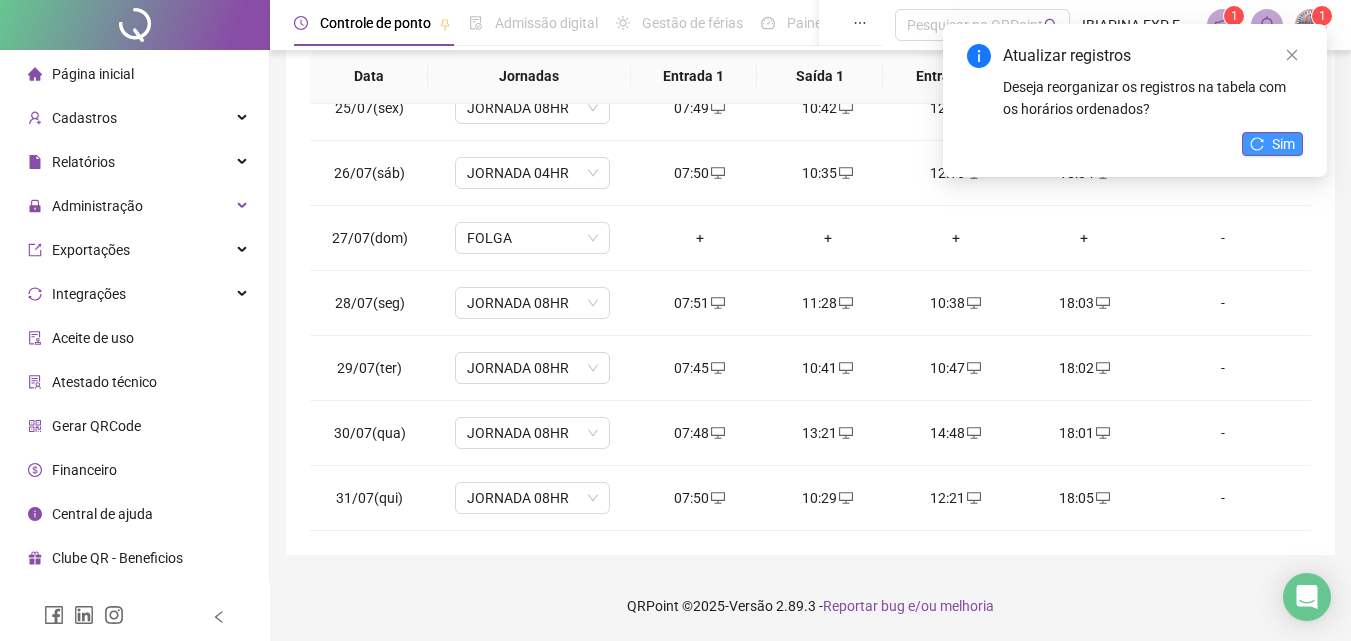 click on "Sim" at bounding box center [1272, 144] 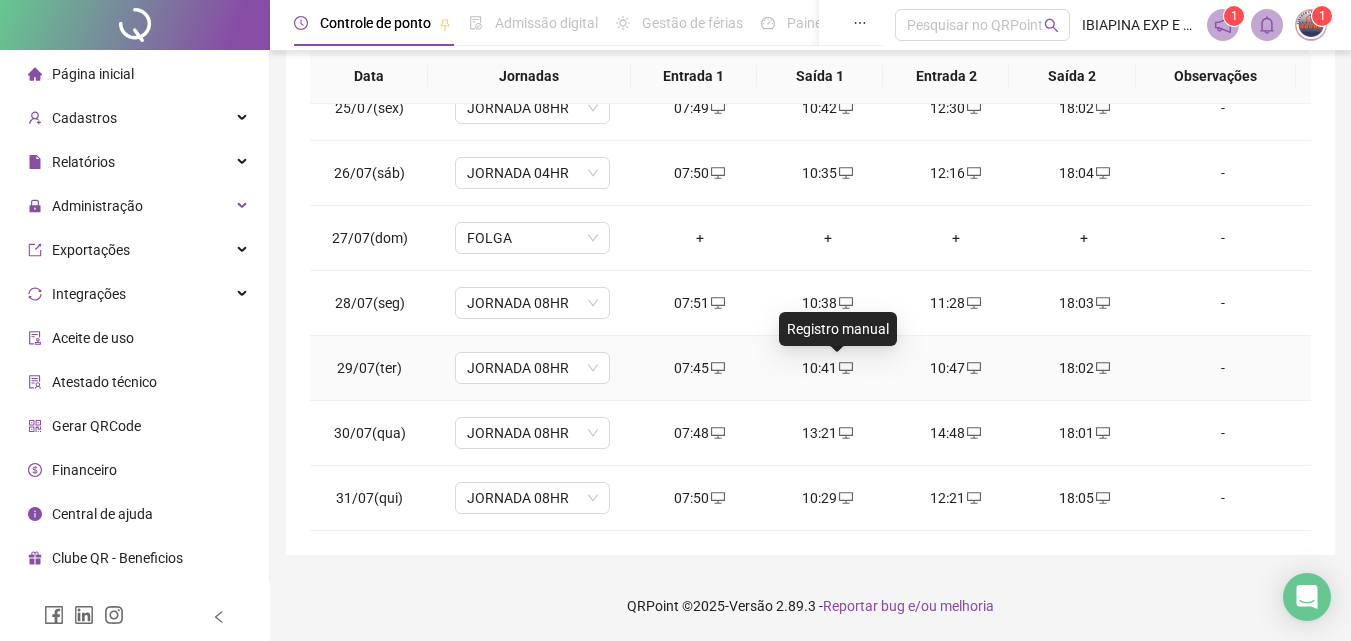 click 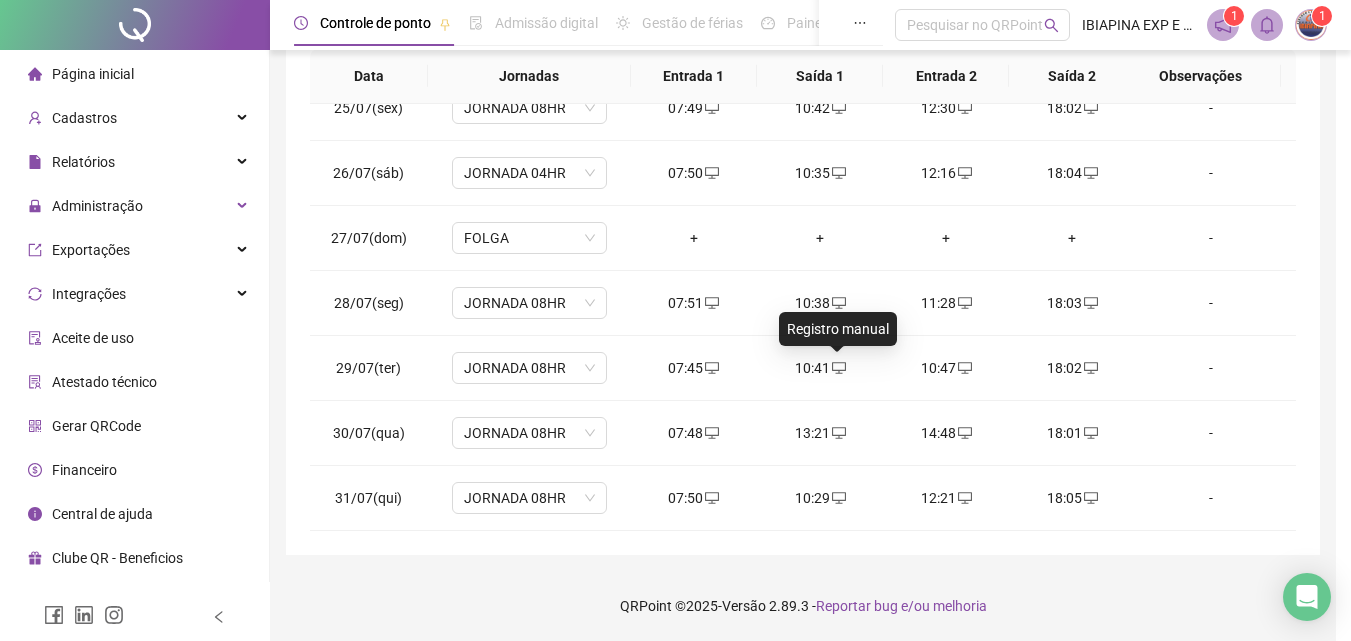 type on "**********" 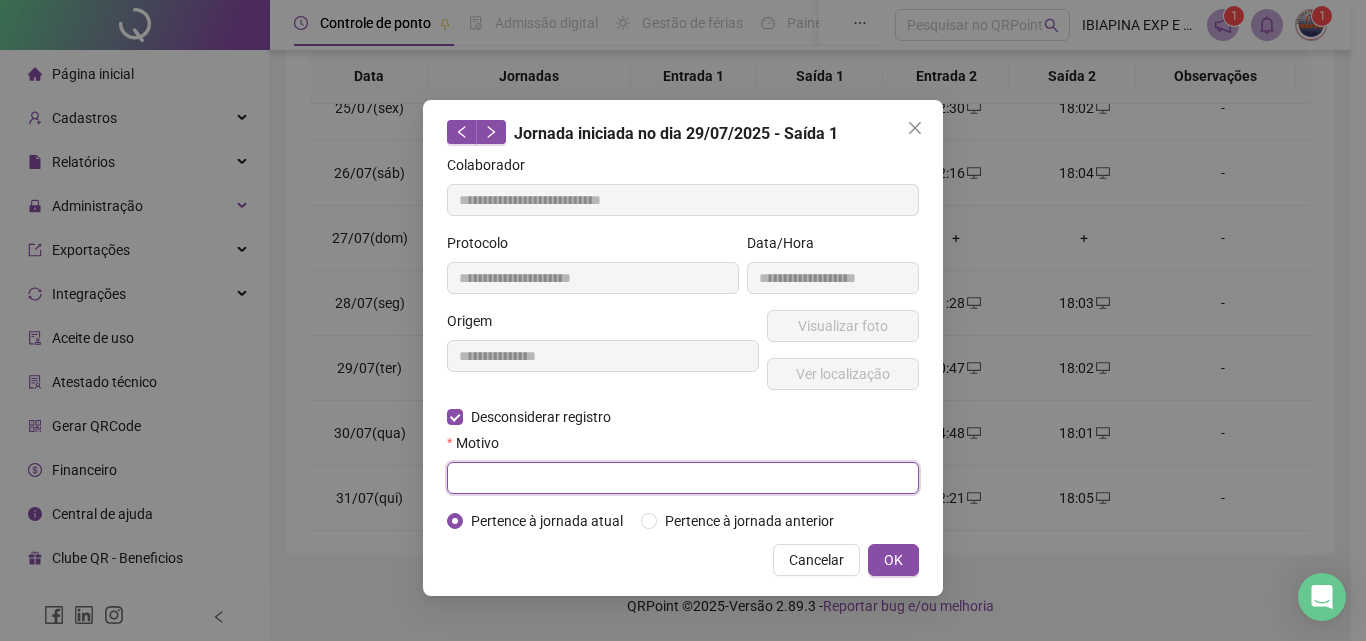 click at bounding box center [683, 478] 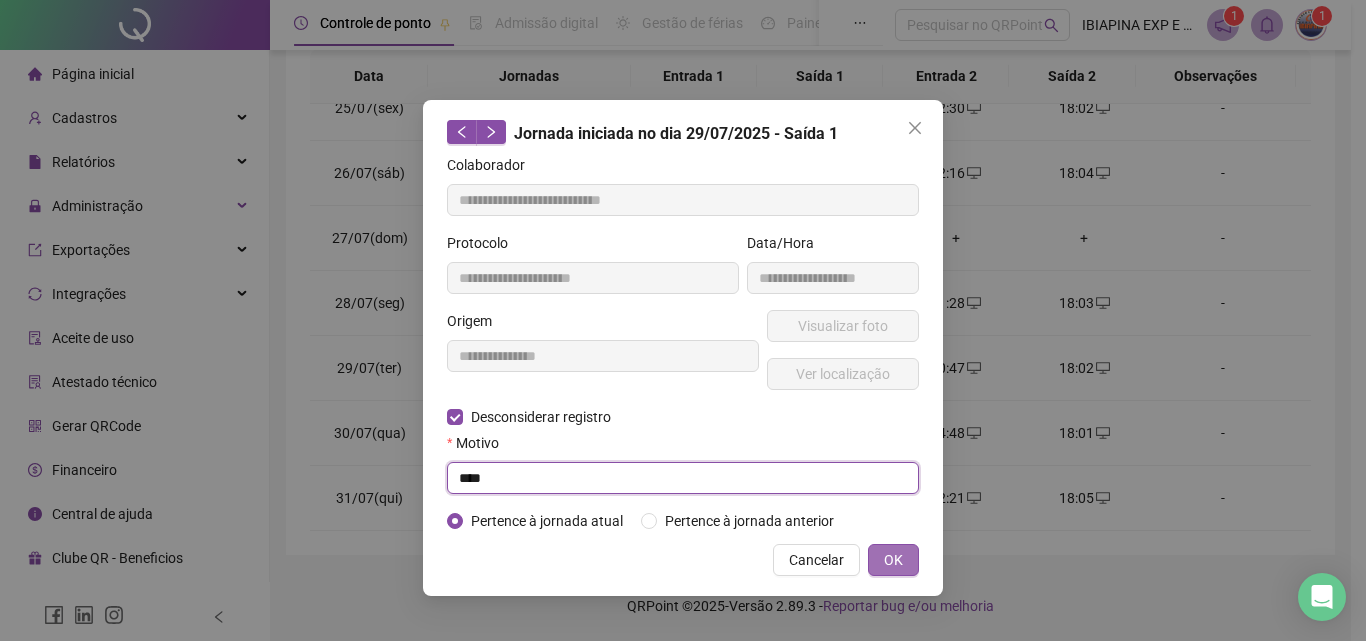 type on "****" 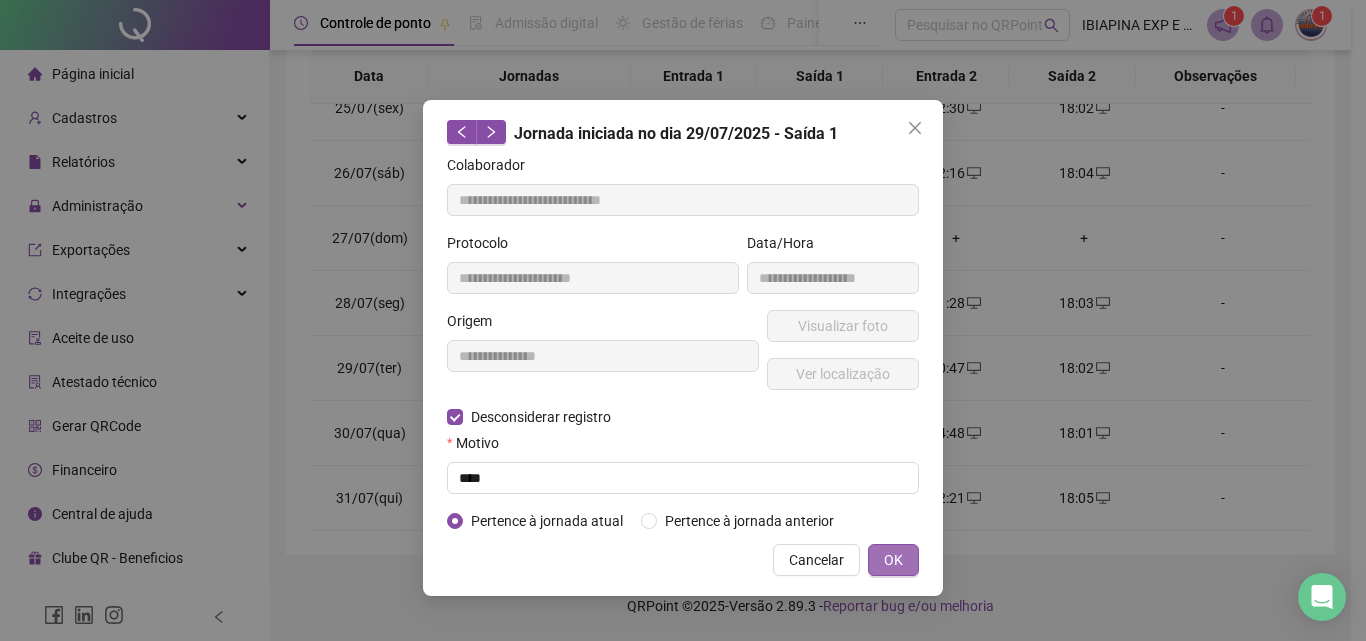 click on "OK" at bounding box center [893, 560] 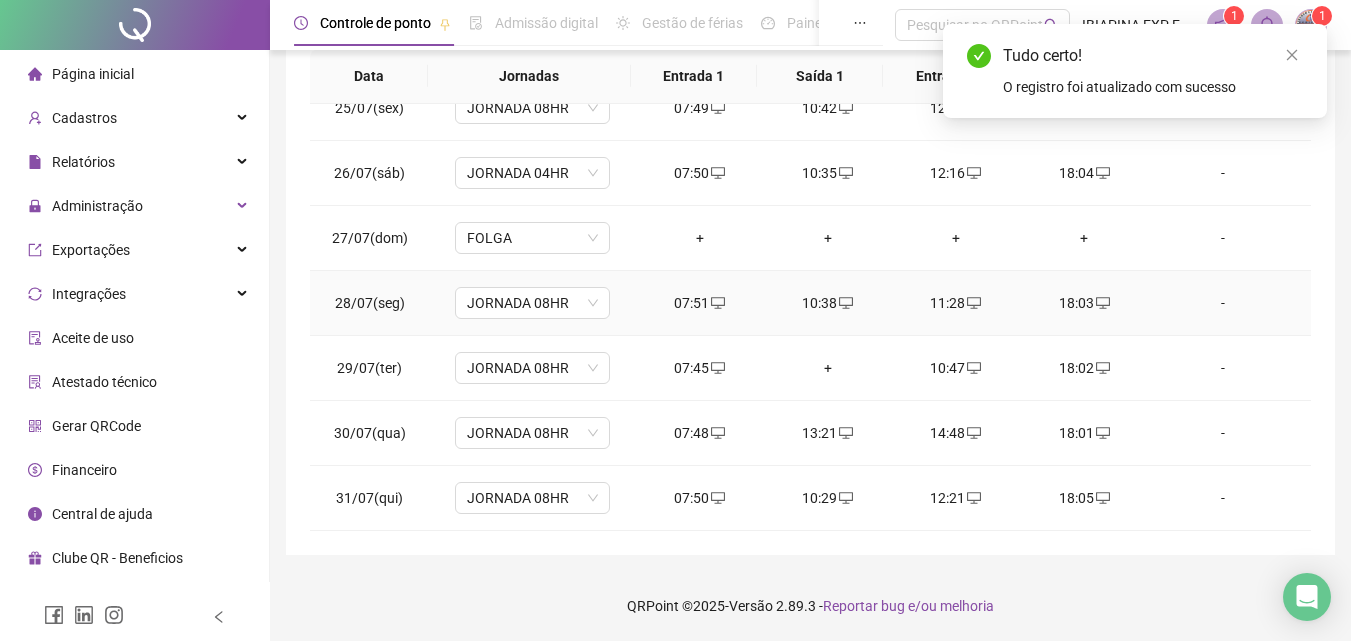 click on "11:28" at bounding box center (956, 303) 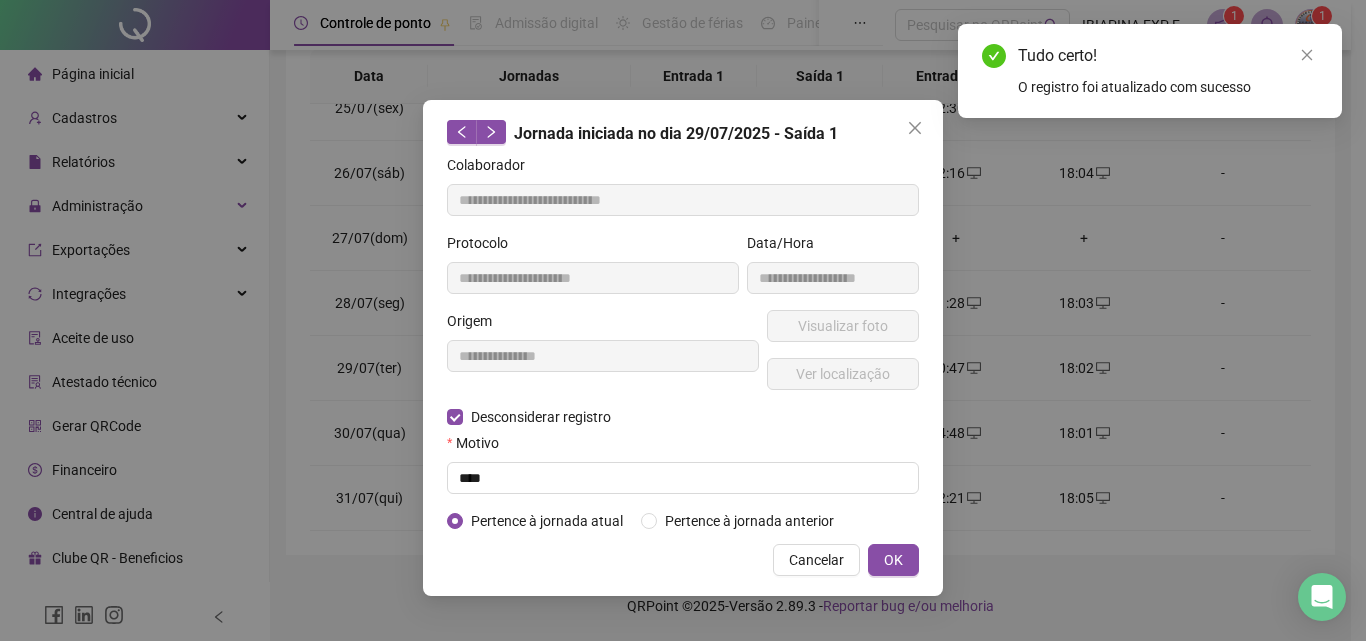 type on "**********" 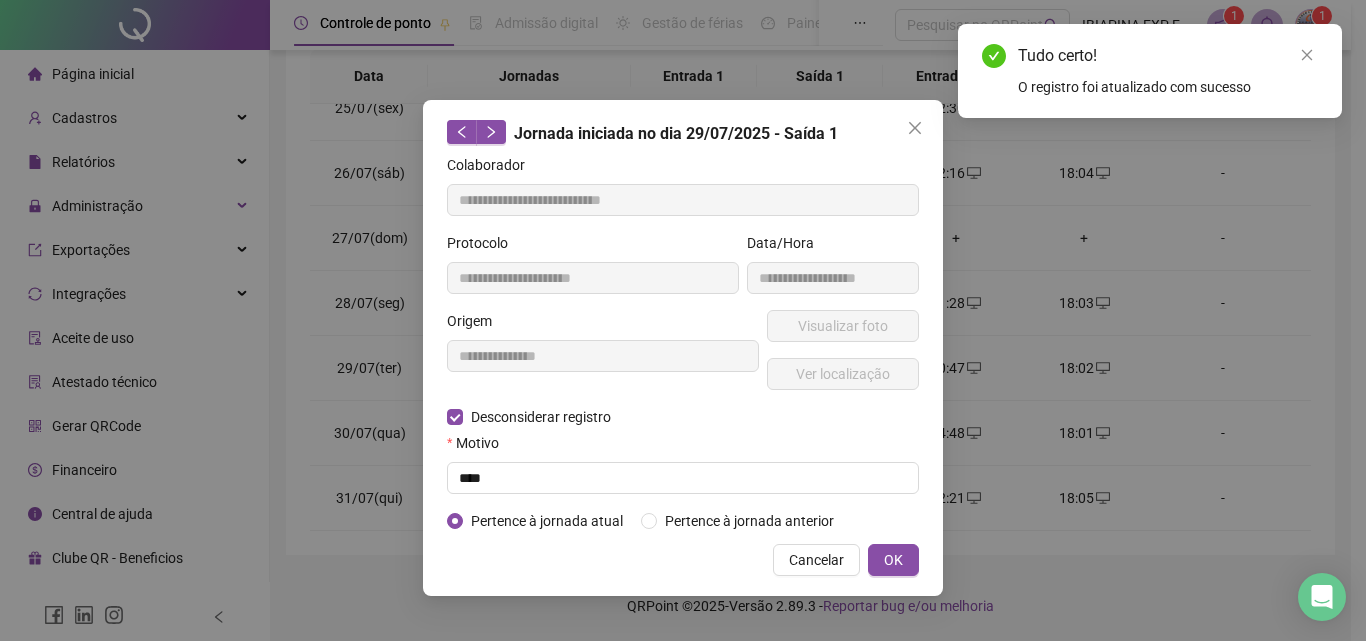 type on "**********" 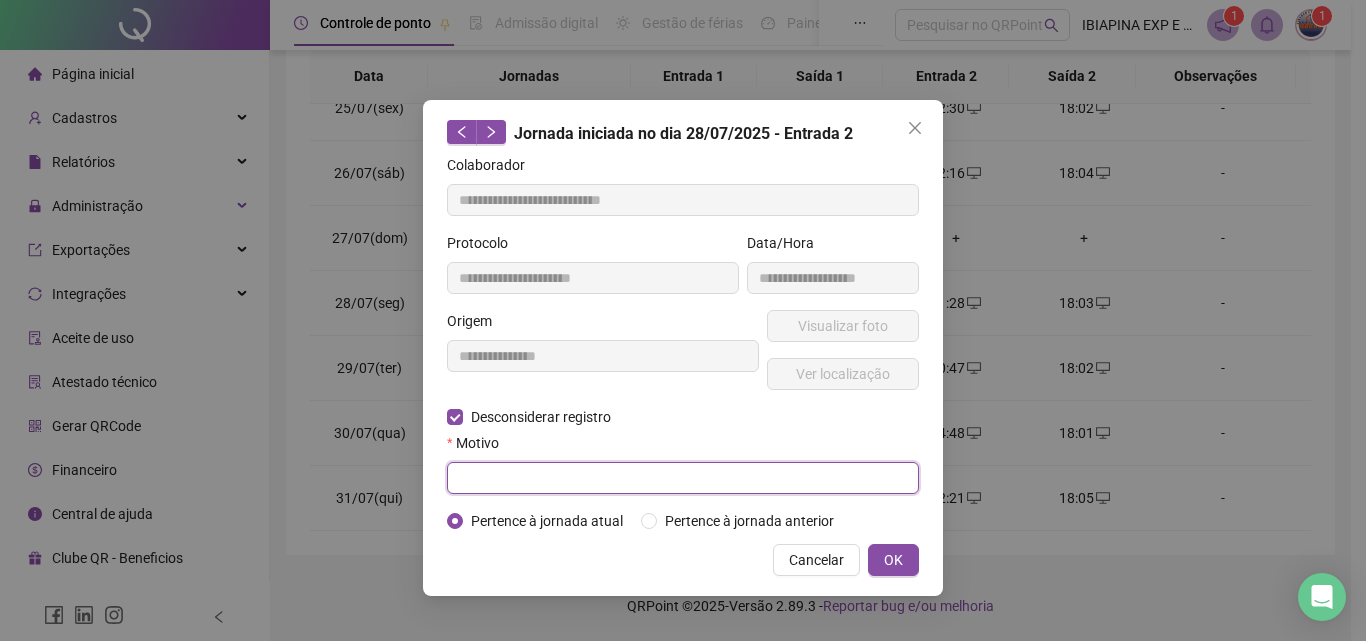 click at bounding box center (683, 478) 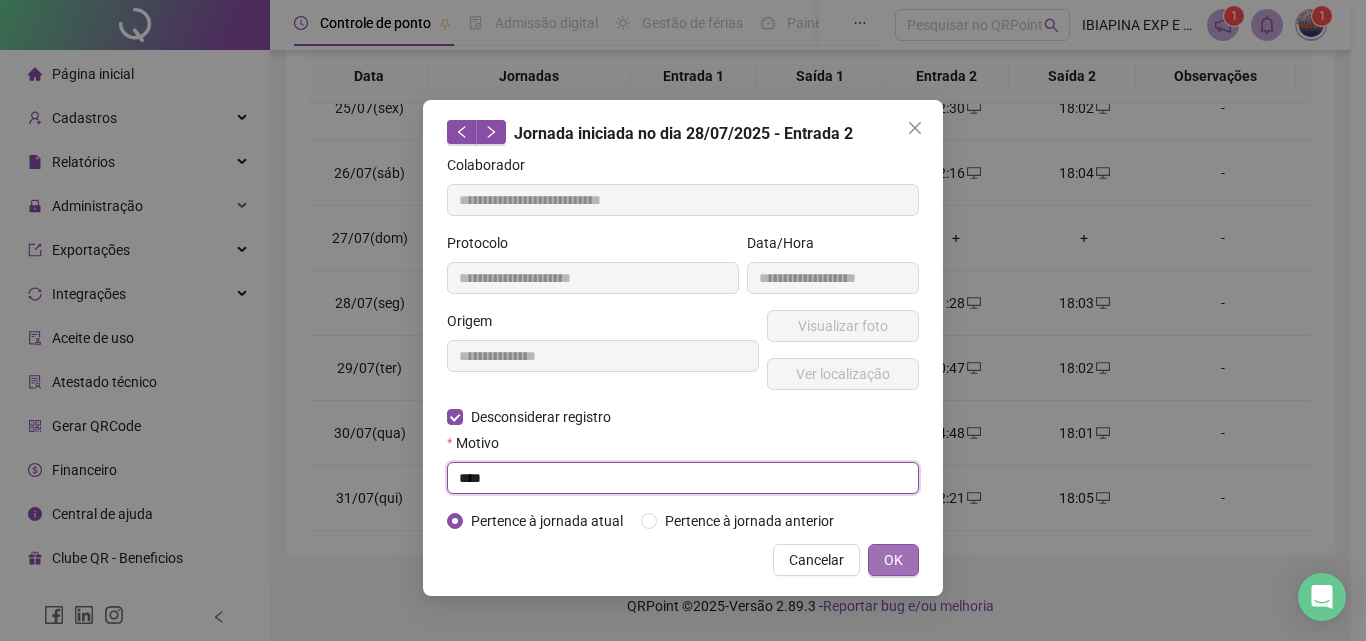 type on "****" 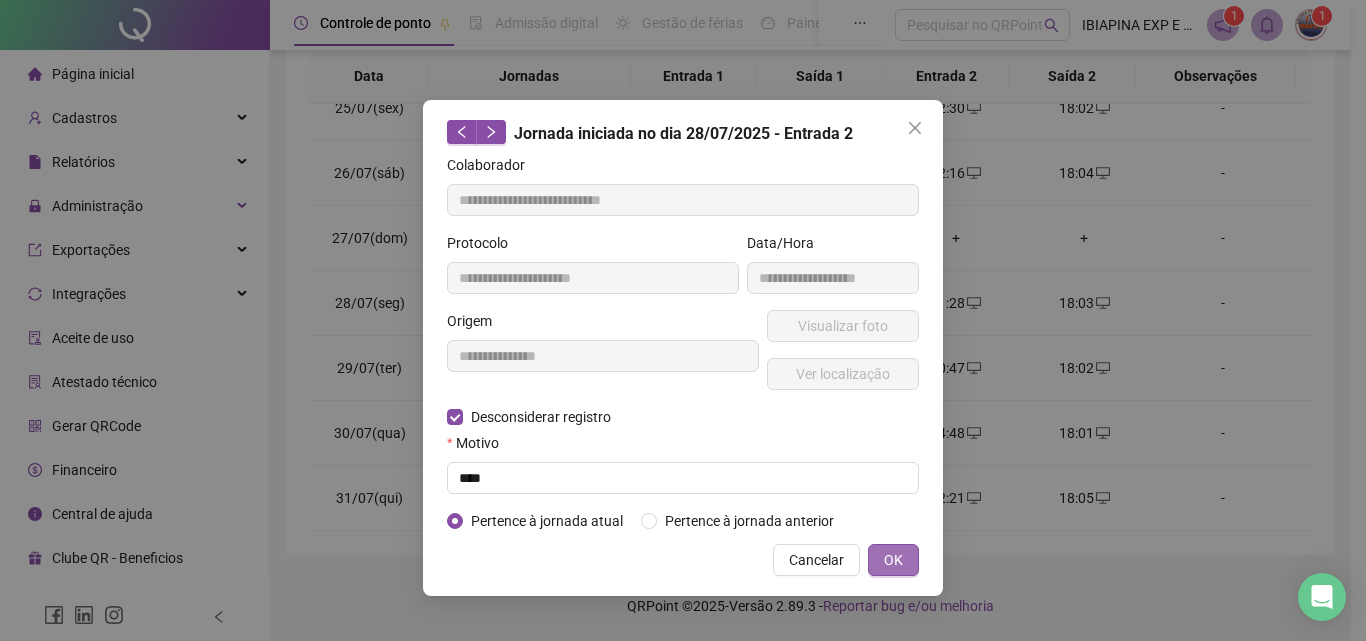 click on "OK" at bounding box center [893, 560] 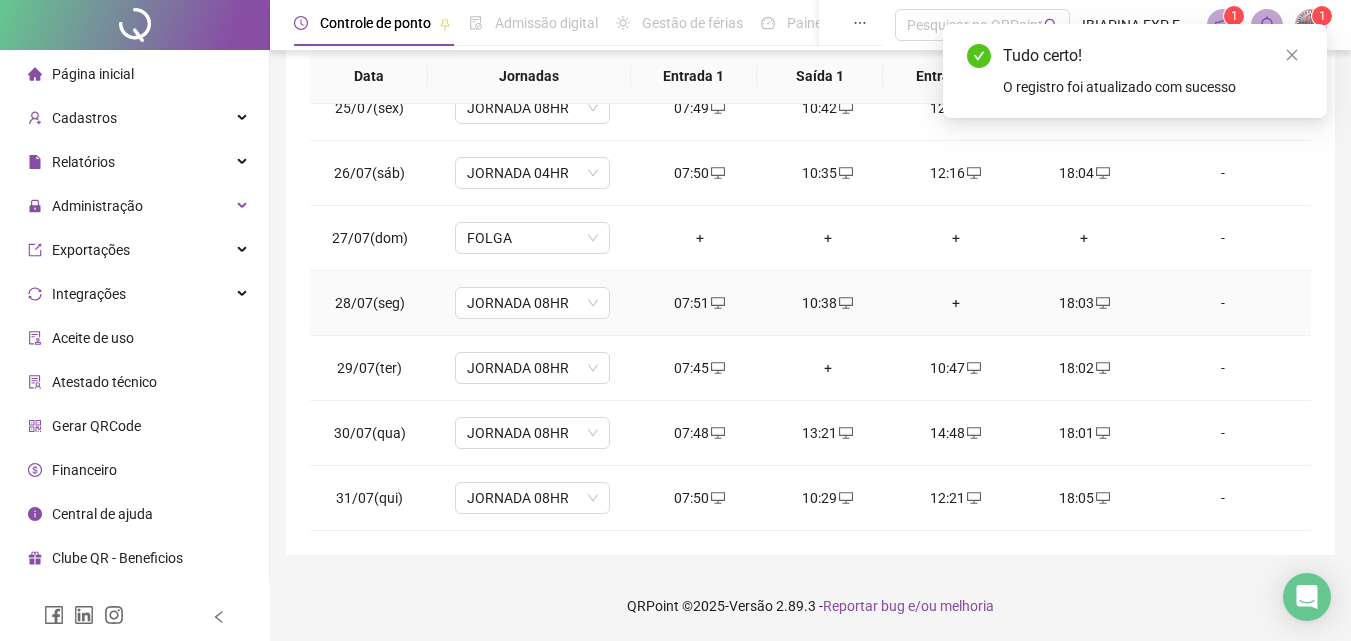 click on "+" at bounding box center (956, 303) 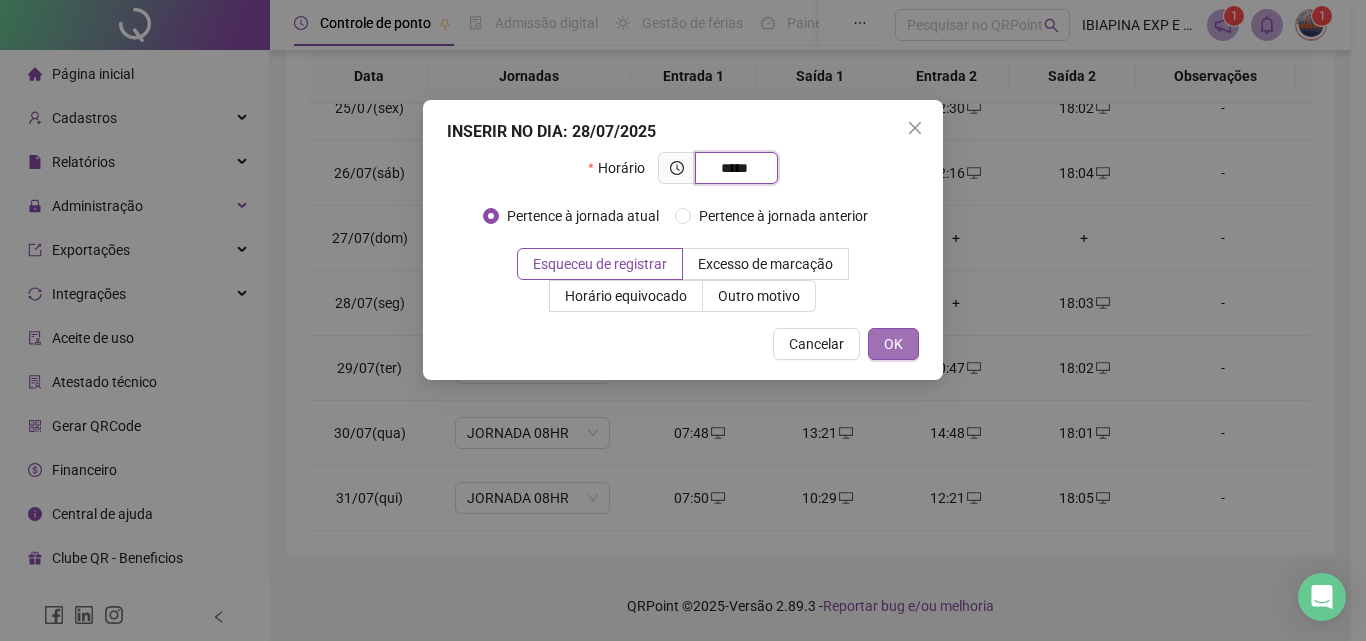 type on "*****" 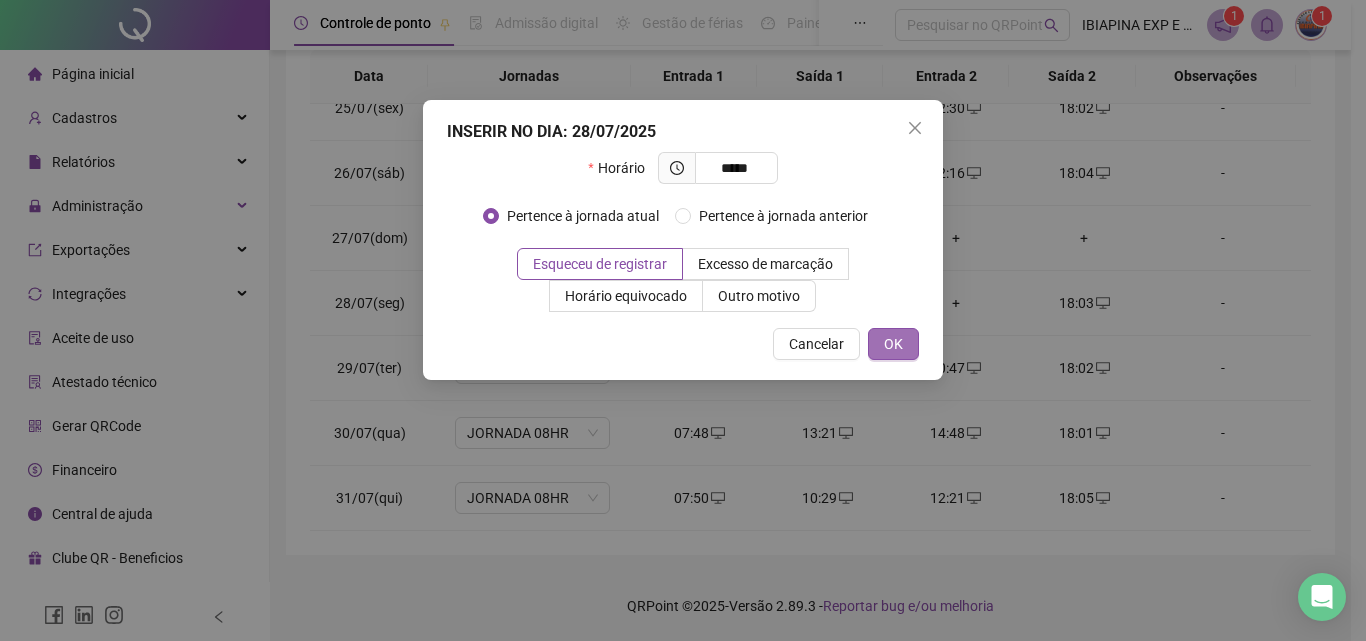 click on "OK" at bounding box center [893, 344] 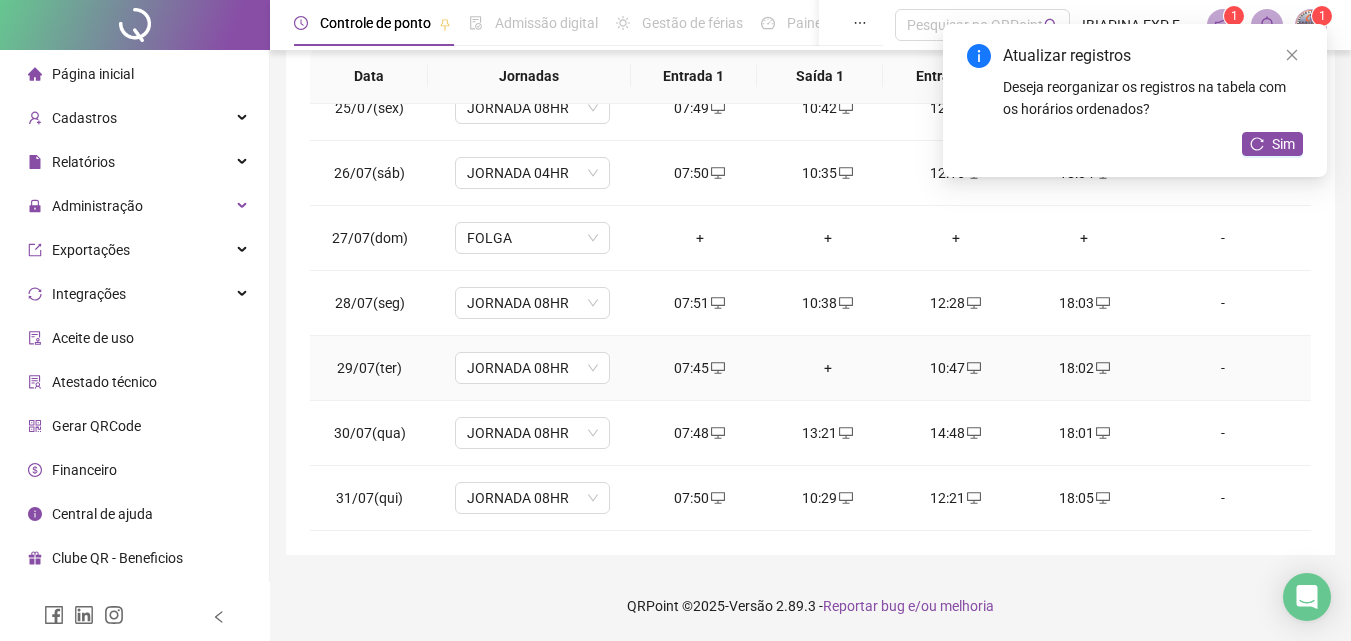 click on "+" at bounding box center [828, 368] 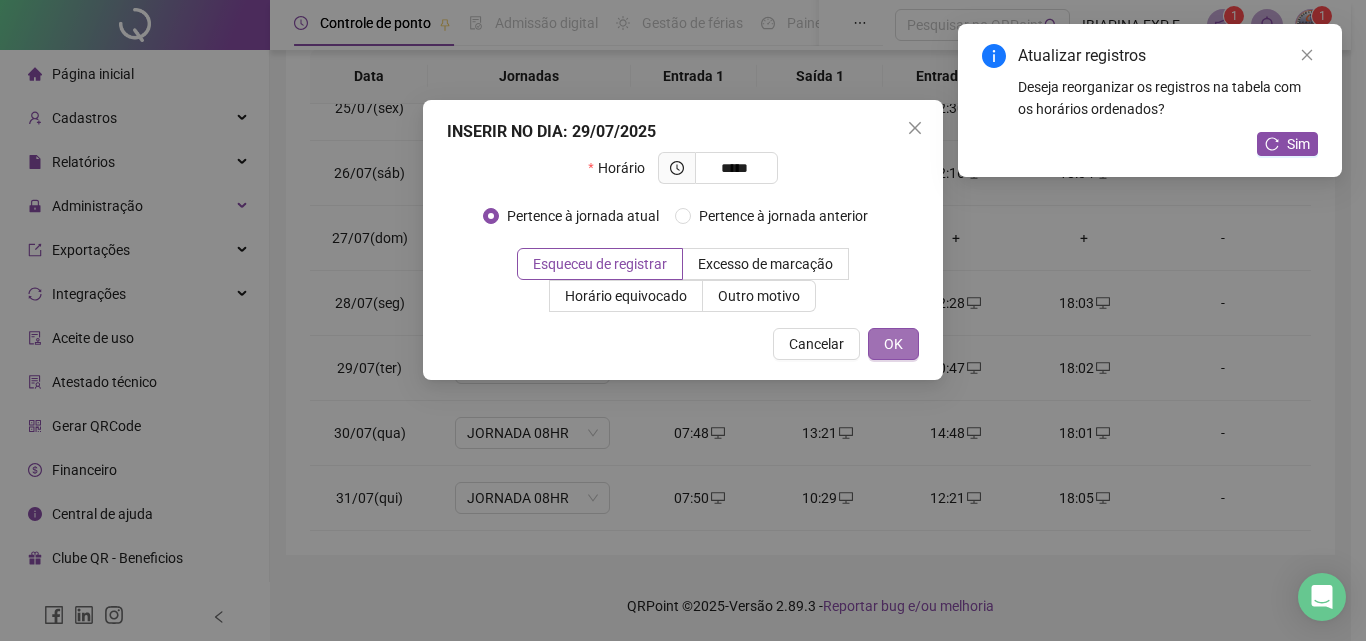 type on "*****" 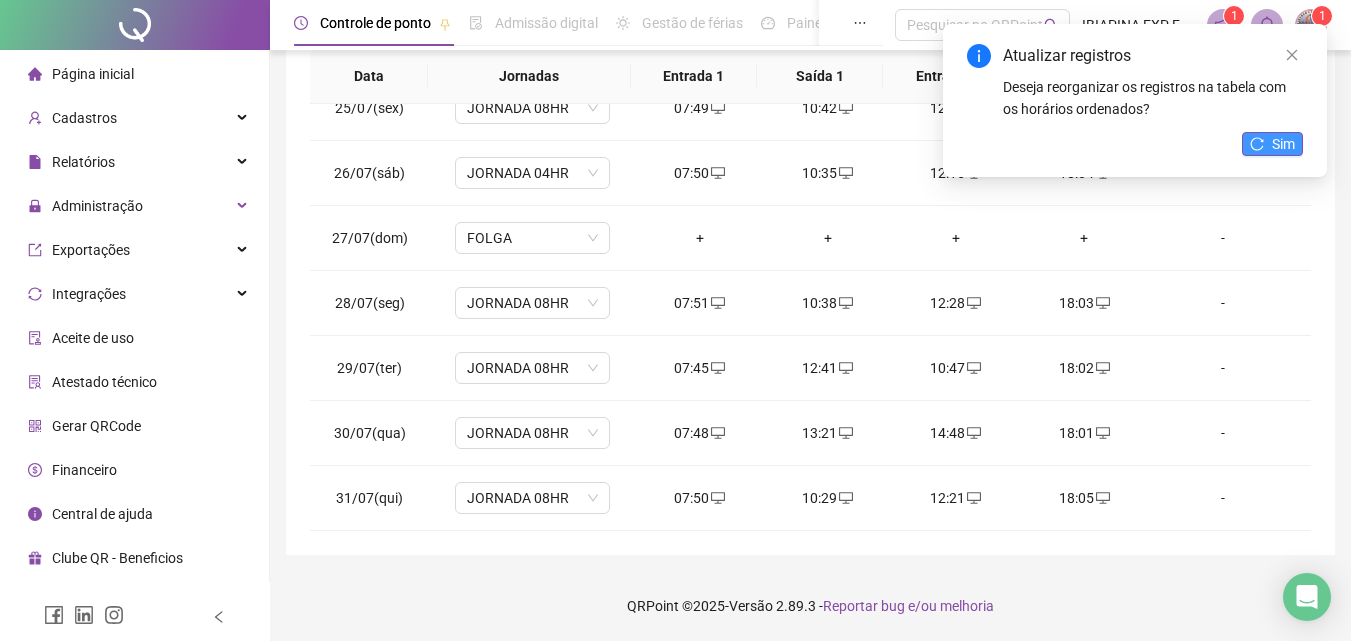 click on "Sim" at bounding box center (1283, 144) 